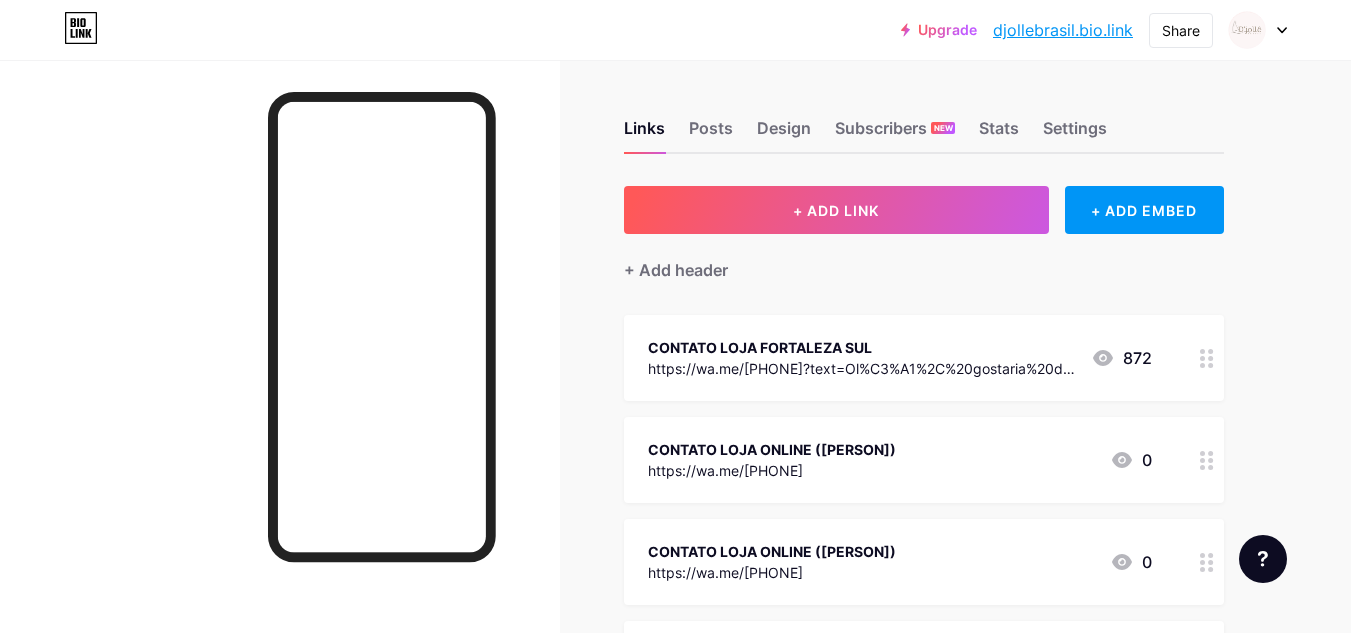 scroll, scrollTop: 0, scrollLeft: 0, axis: both 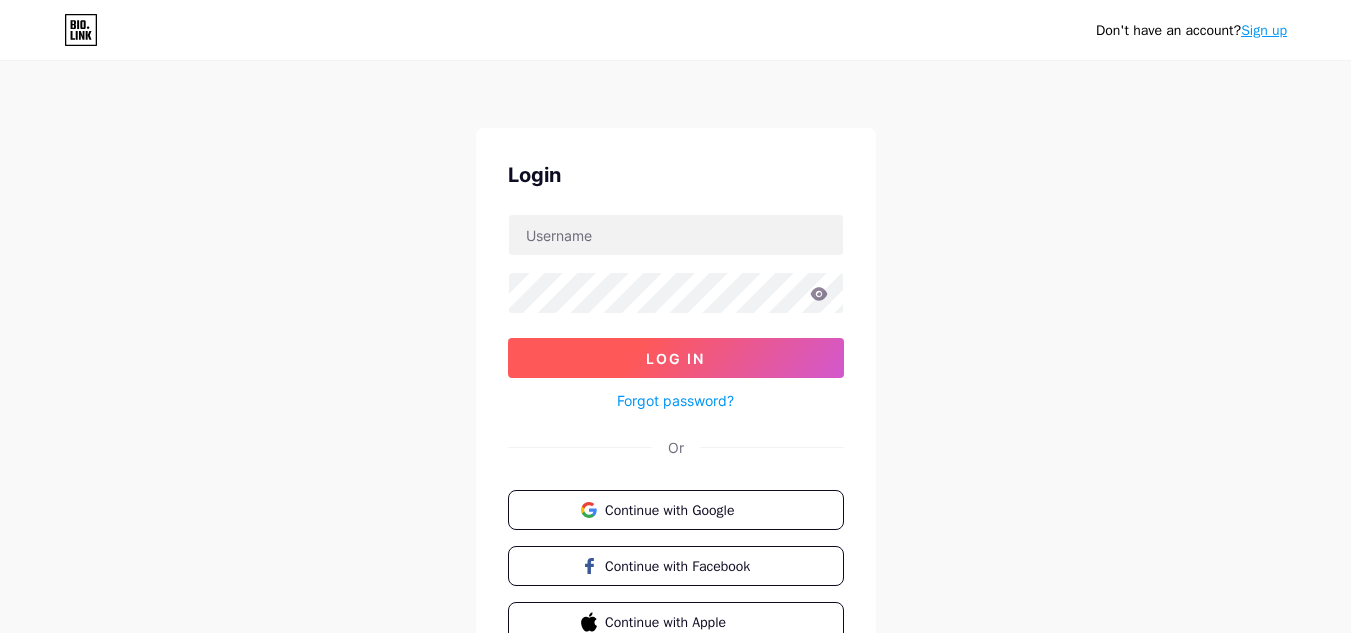 click on "Log In" at bounding box center [676, 358] 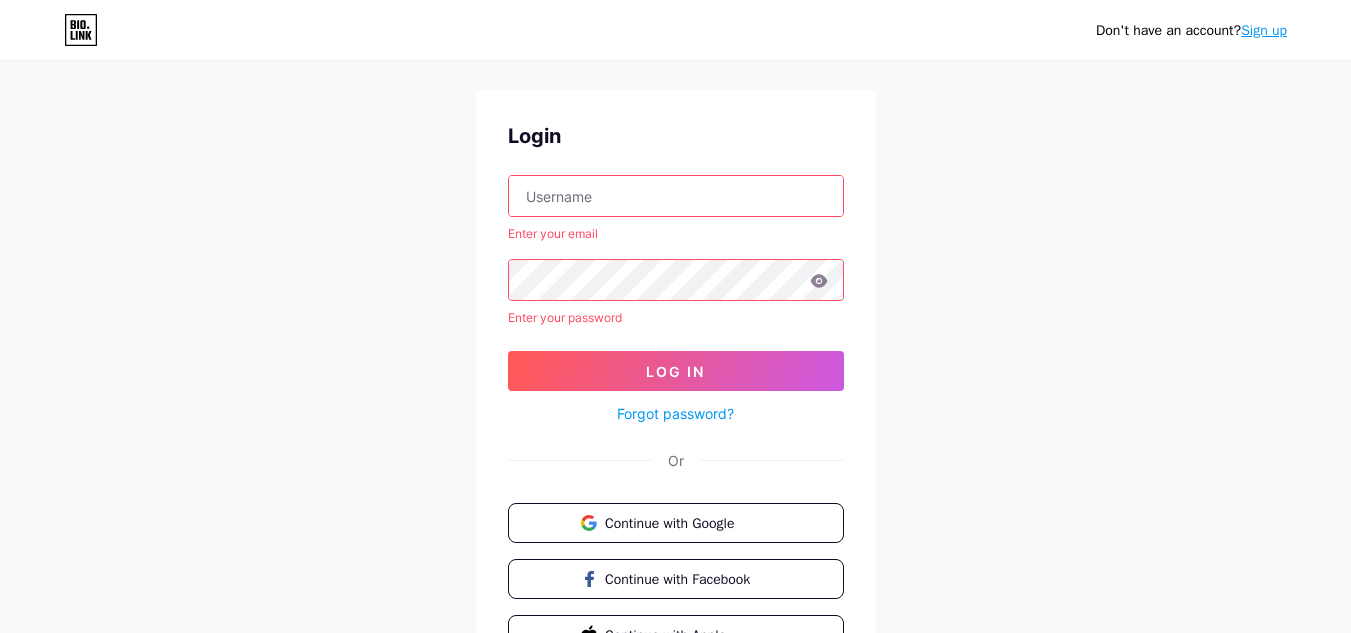 scroll, scrollTop: 156, scrollLeft: 0, axis: vertical 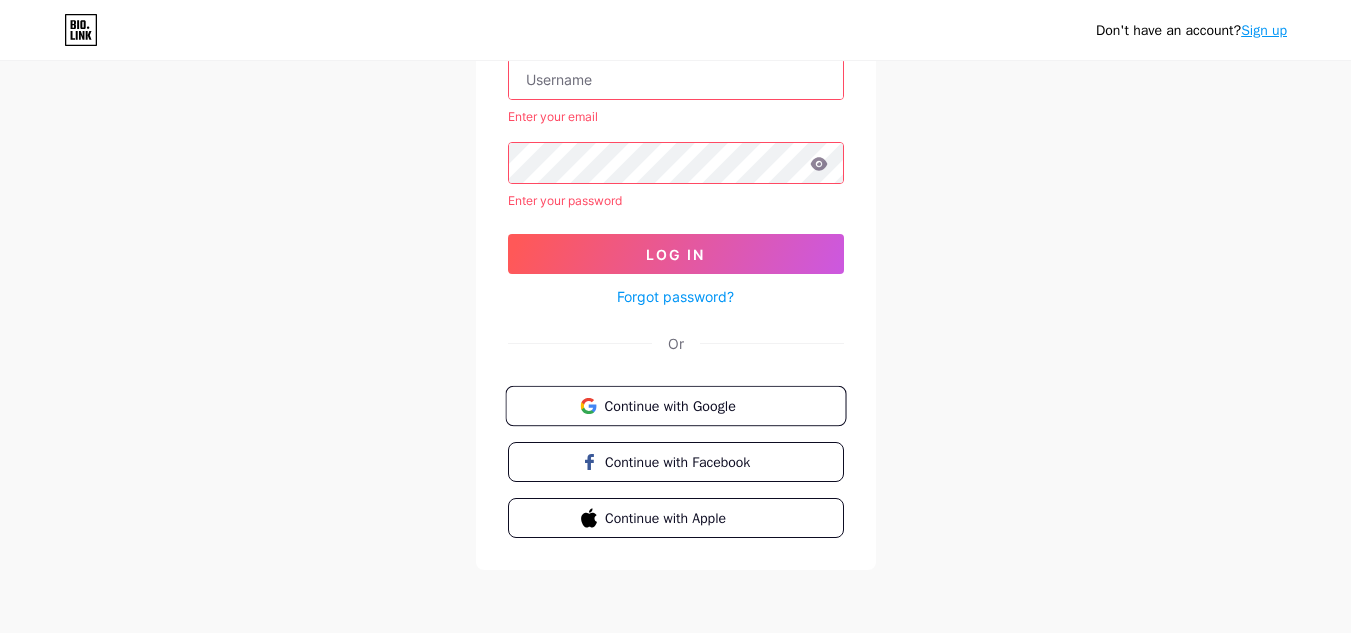 click on "Continue with Google" at bounding box center [687, 405] 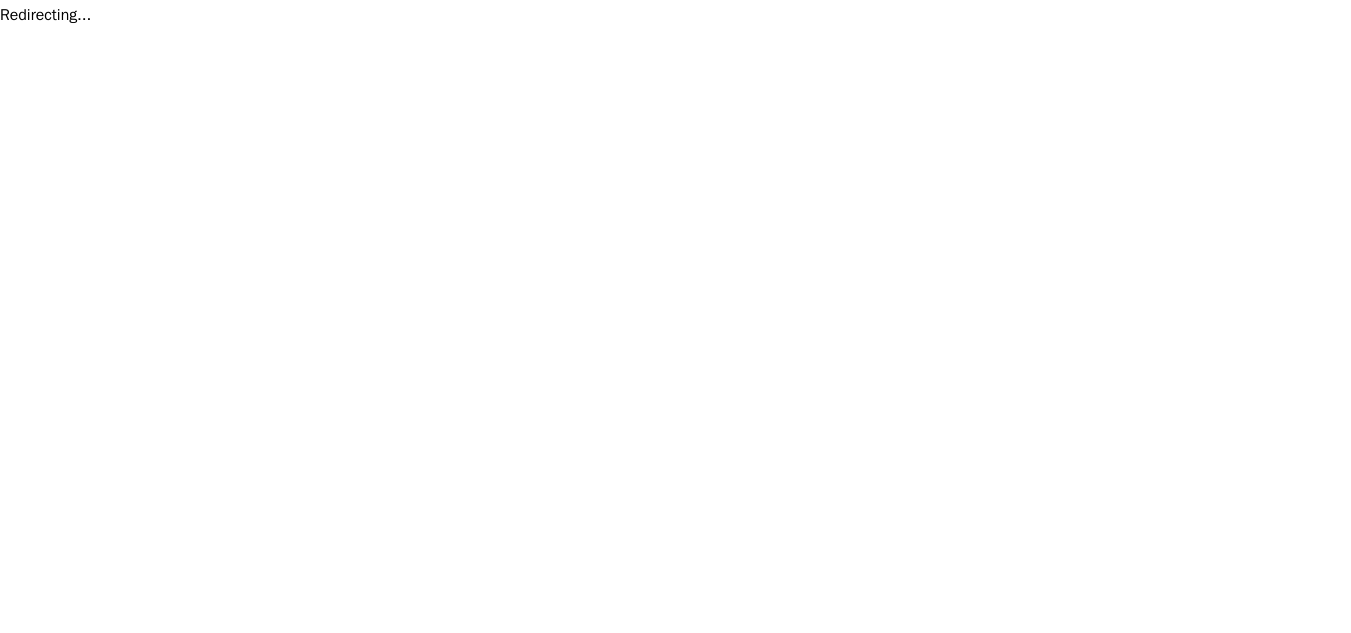 scroll, scrollTop: 0, scrollLeft: 0, axis: both 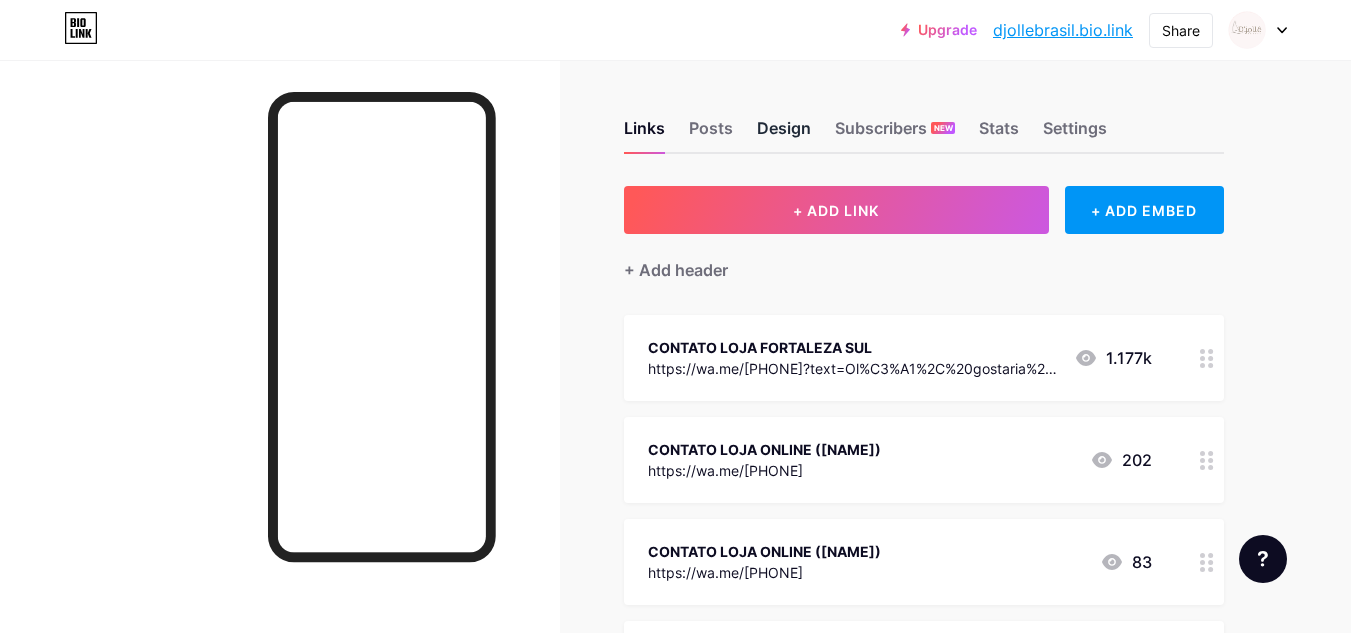click on "Design" at bounding box center (784, 134) 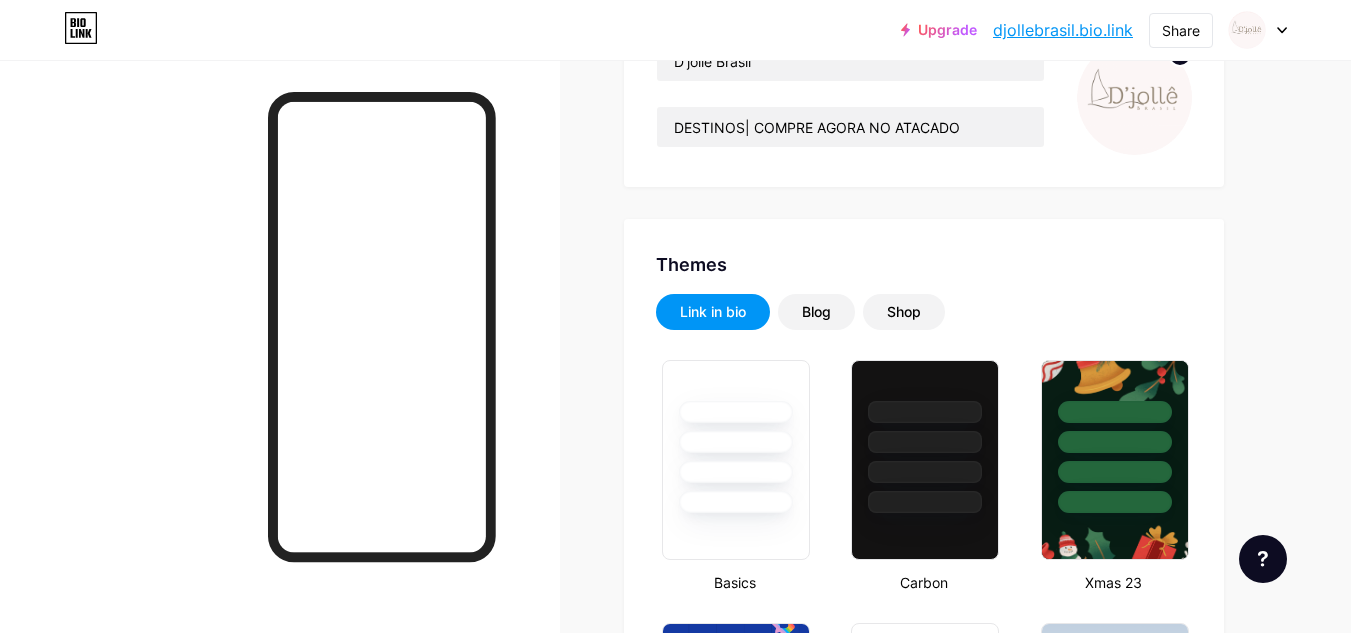 type on "#000000" 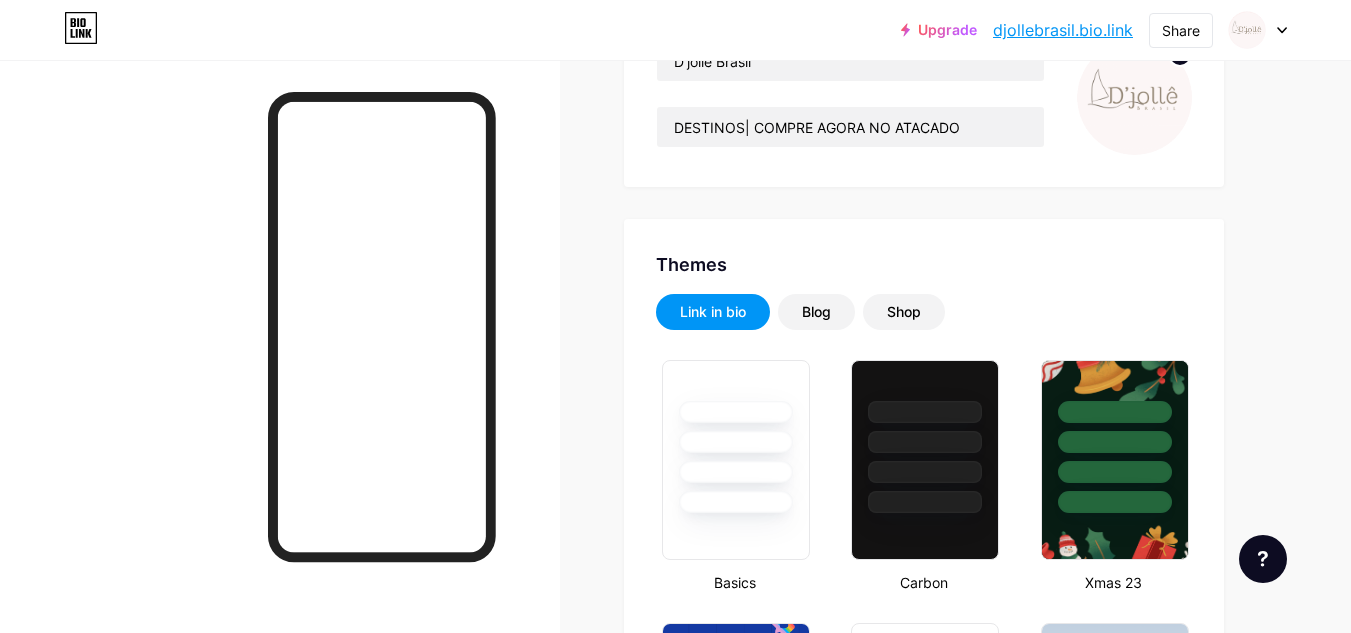 type on "#ffffff" 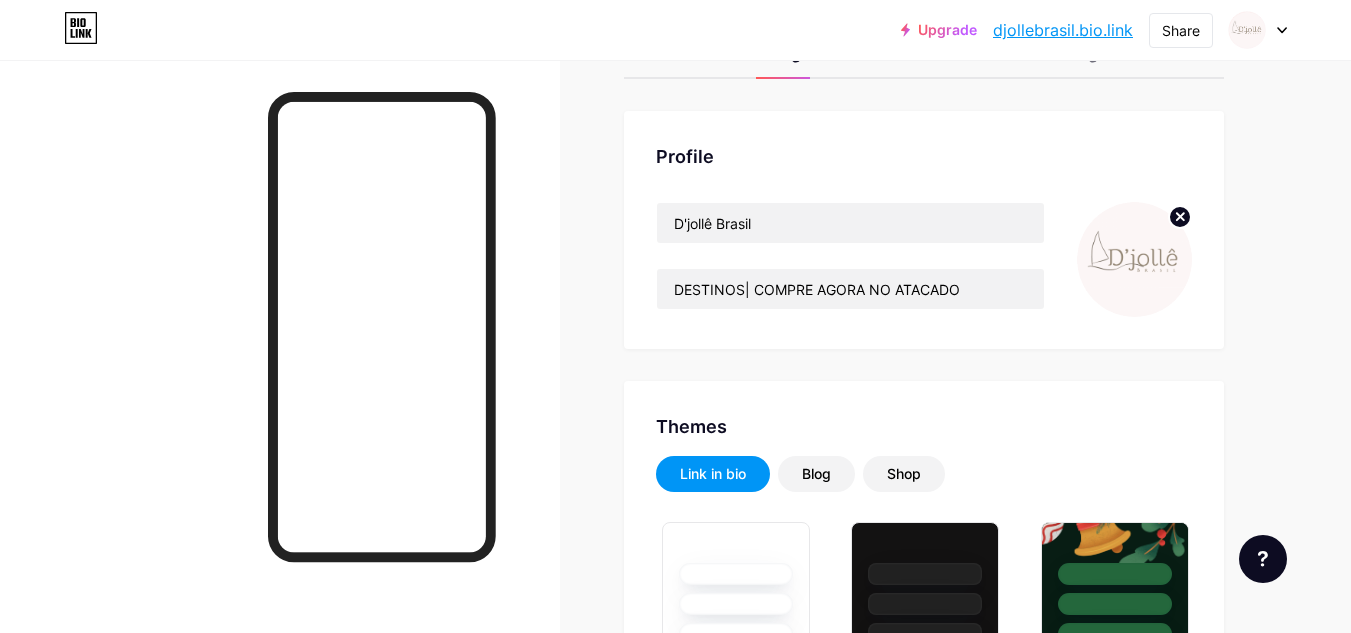 scroll, scrollTop: 0, scrollLeft: 0, axis: both 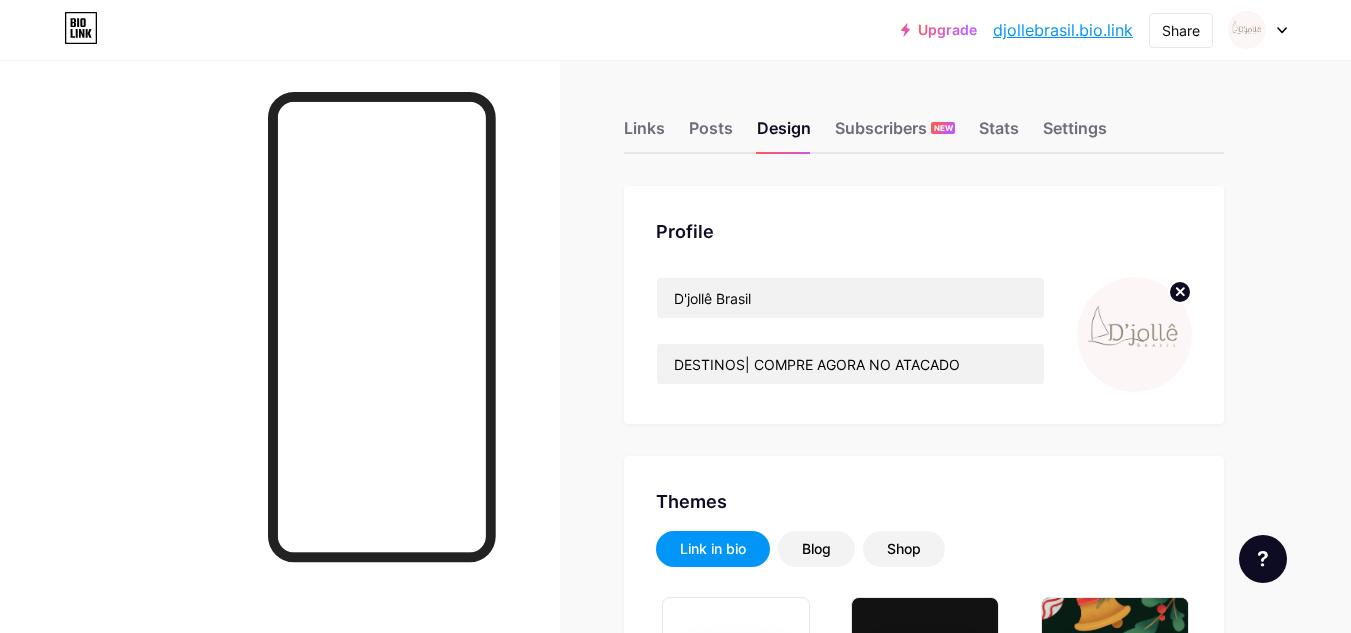 drag, startPoint x: 496, startPoint y: 253, endPoint x: 496, endPoint y: 149, distance: 104 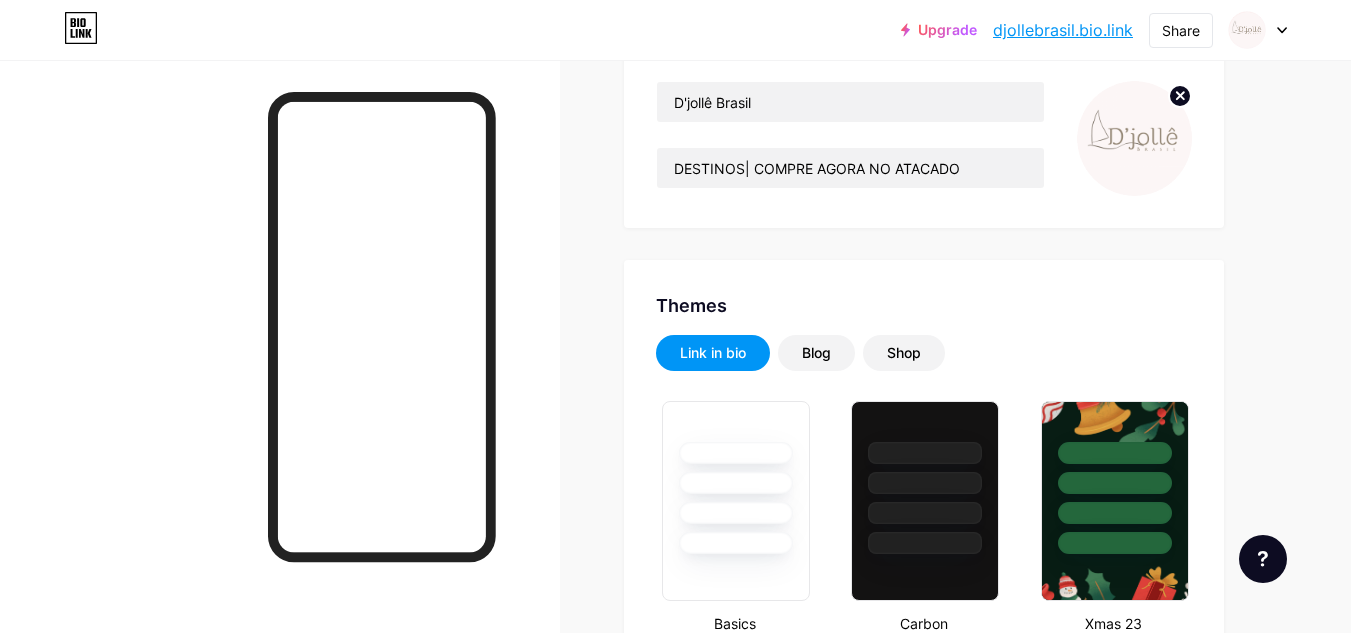 scroll, scrollTop: 0, scrollLeft: 0, axis: both 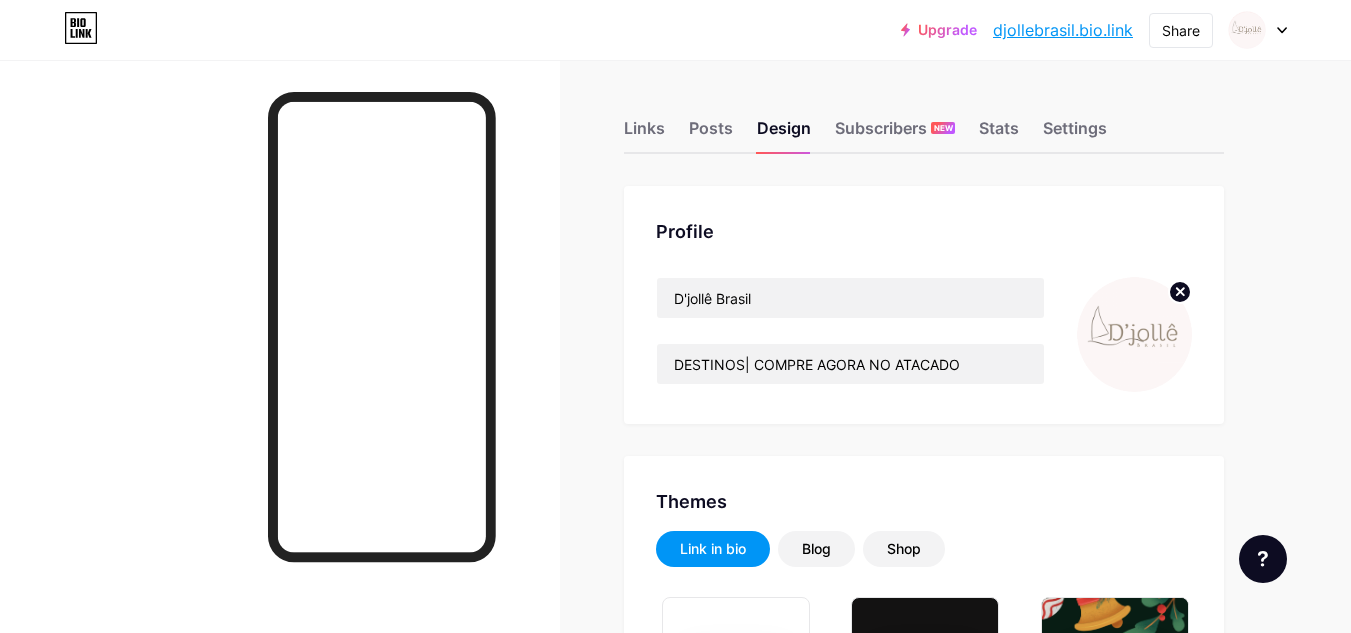 click on "Links
Posts
Design
Subscribers
NEW
Stats
Settings" at bounding box center (924, 119) 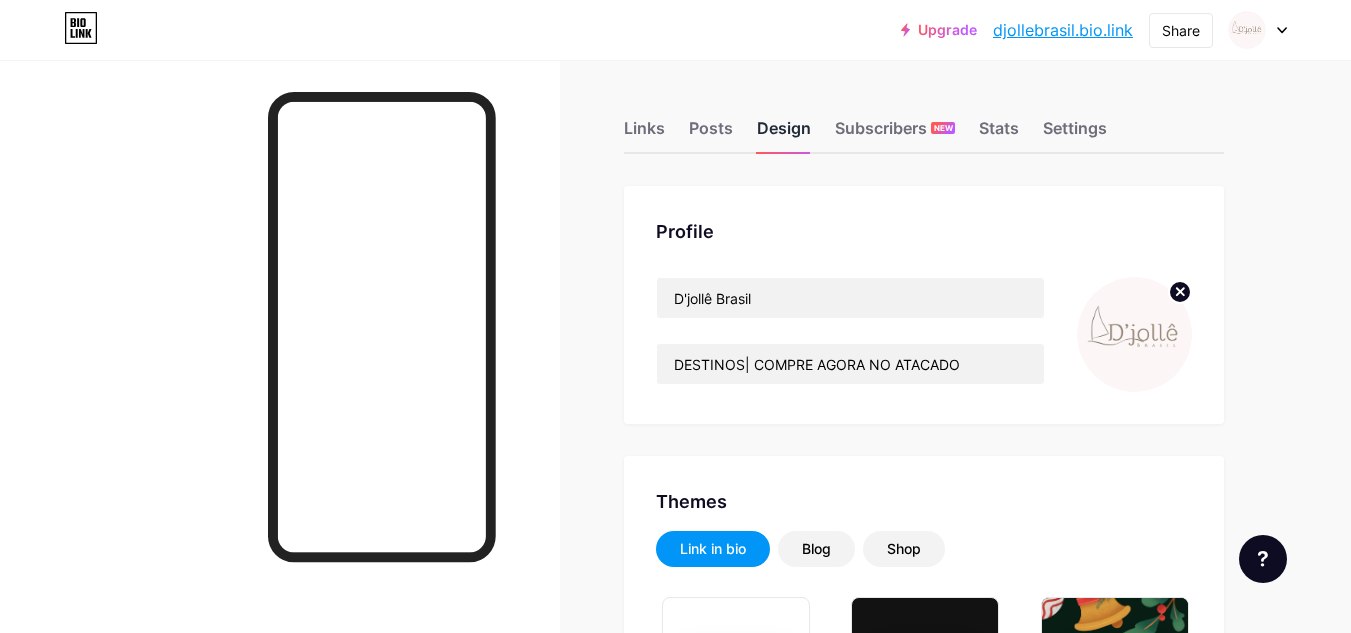 click on "Design" at bounding box center (784, 134) 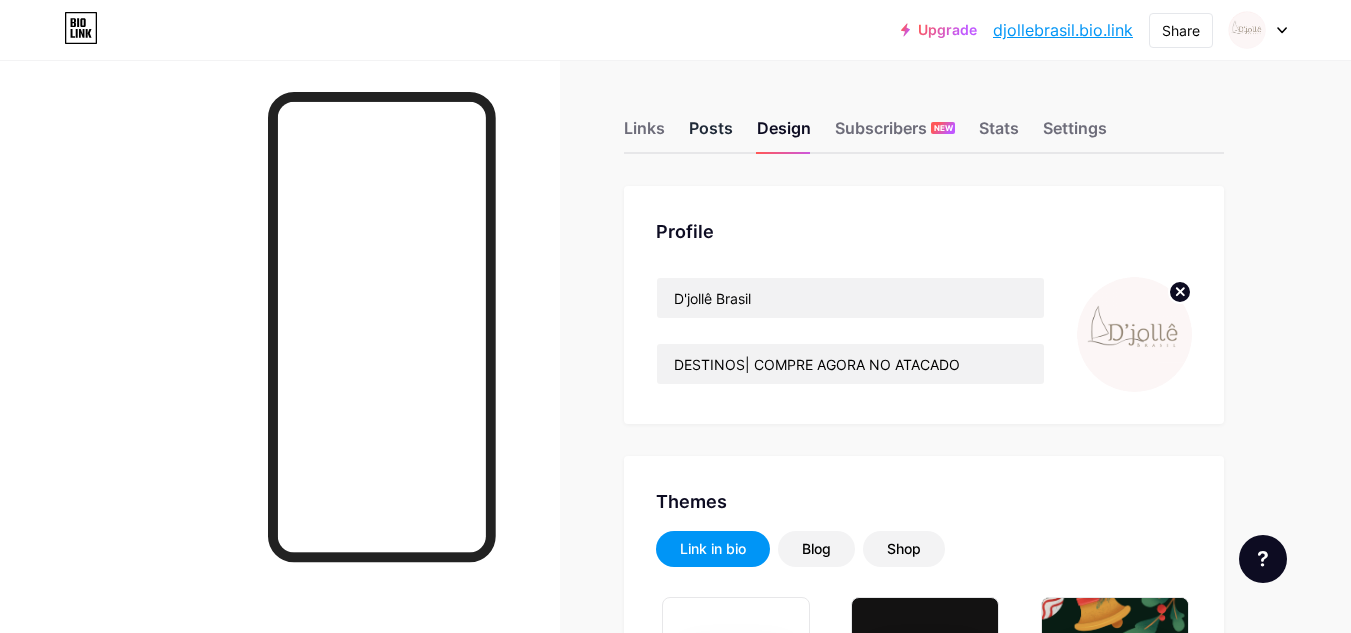 click on "Posts" at bounding box center [711, 134] 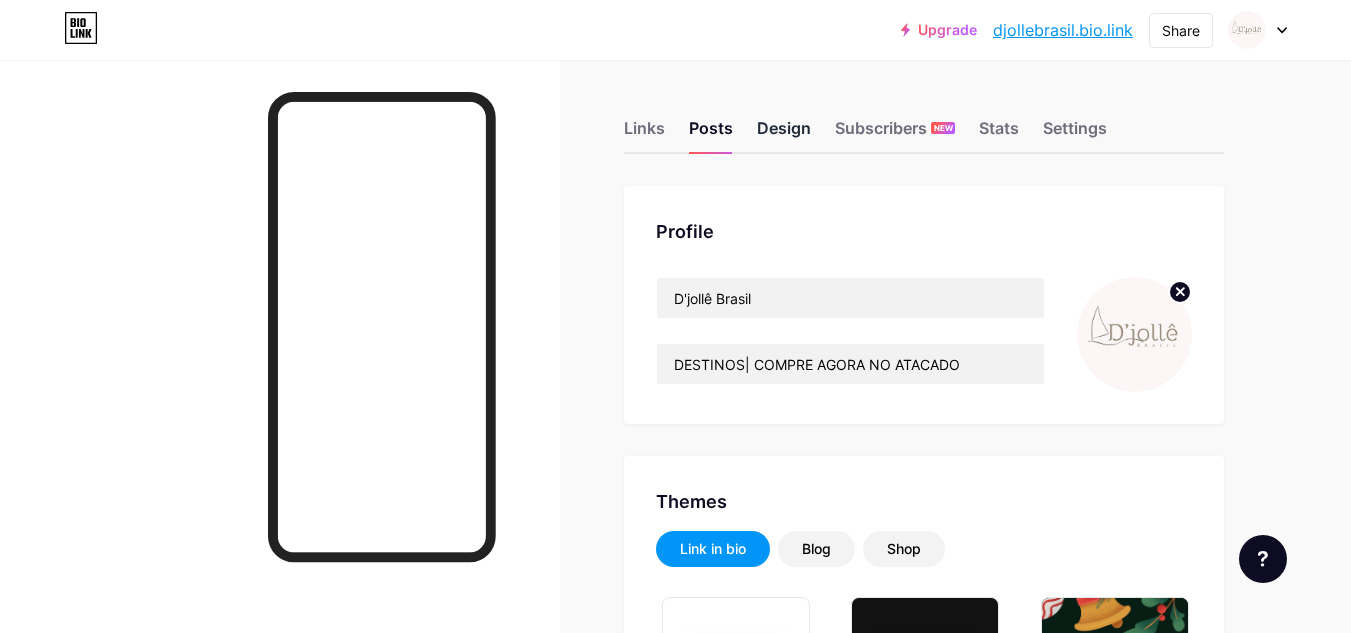 click on "Design" at bounding box center (784, 134) 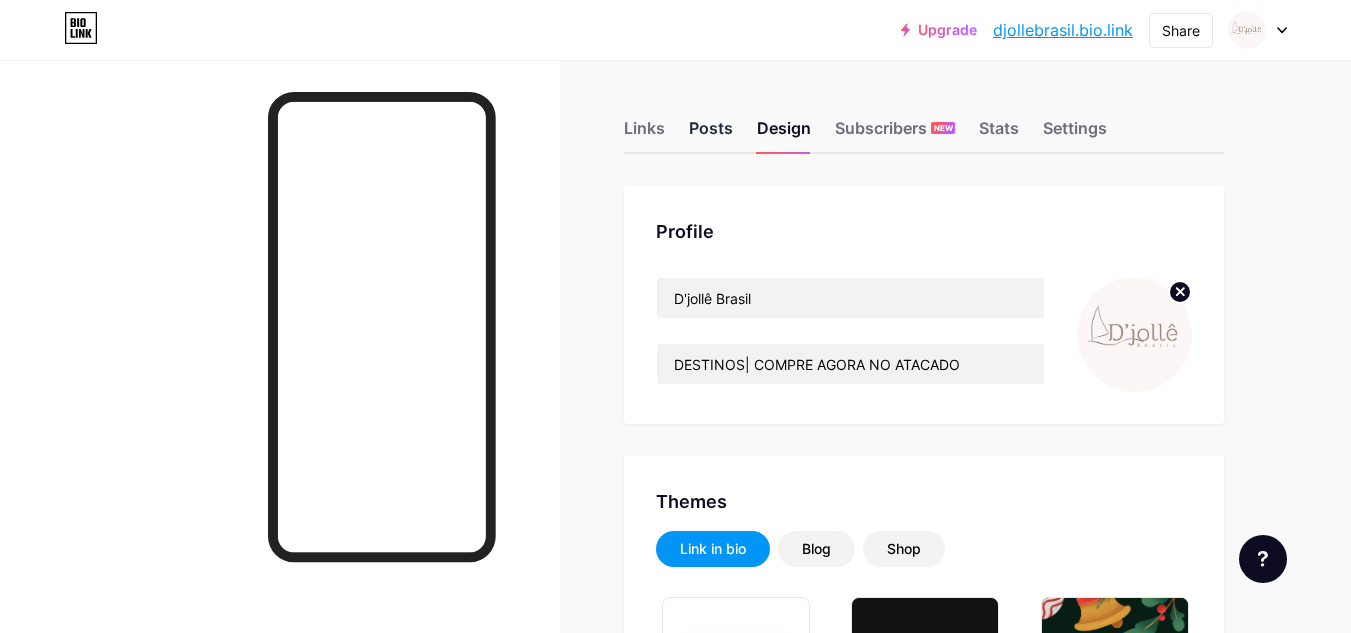 click on "Posts" at bounding box center [711, 134] 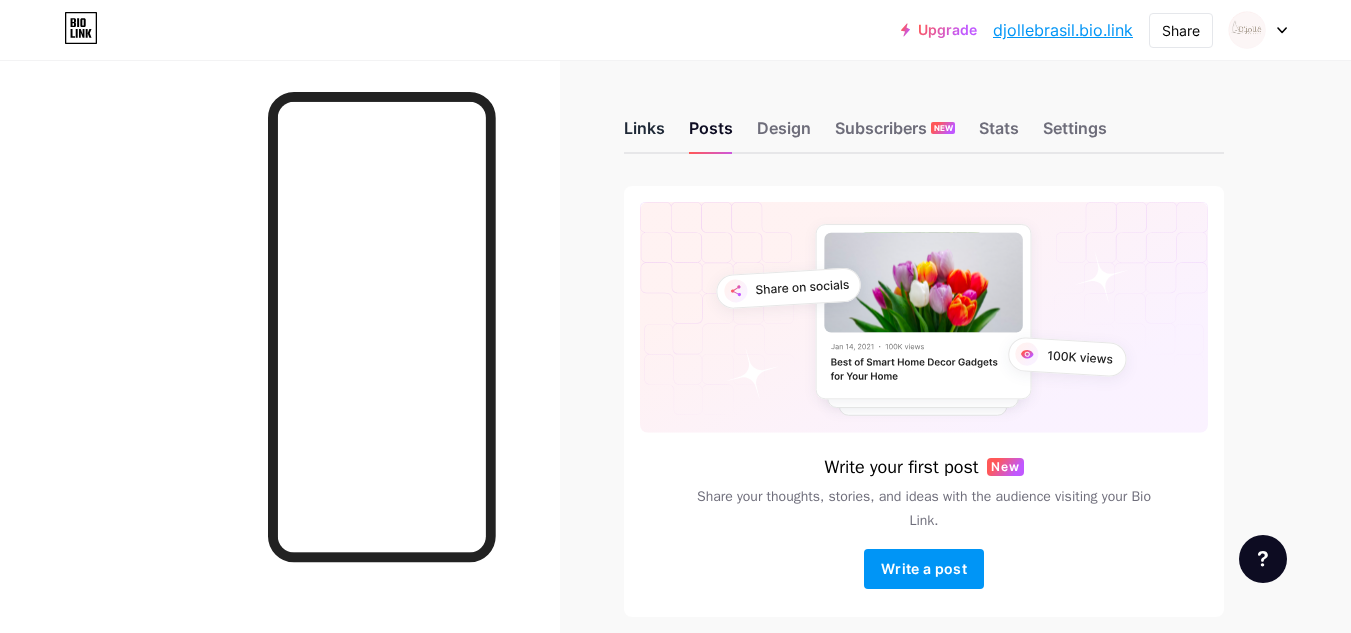 click on "Links" at bounding box center [644, 134] 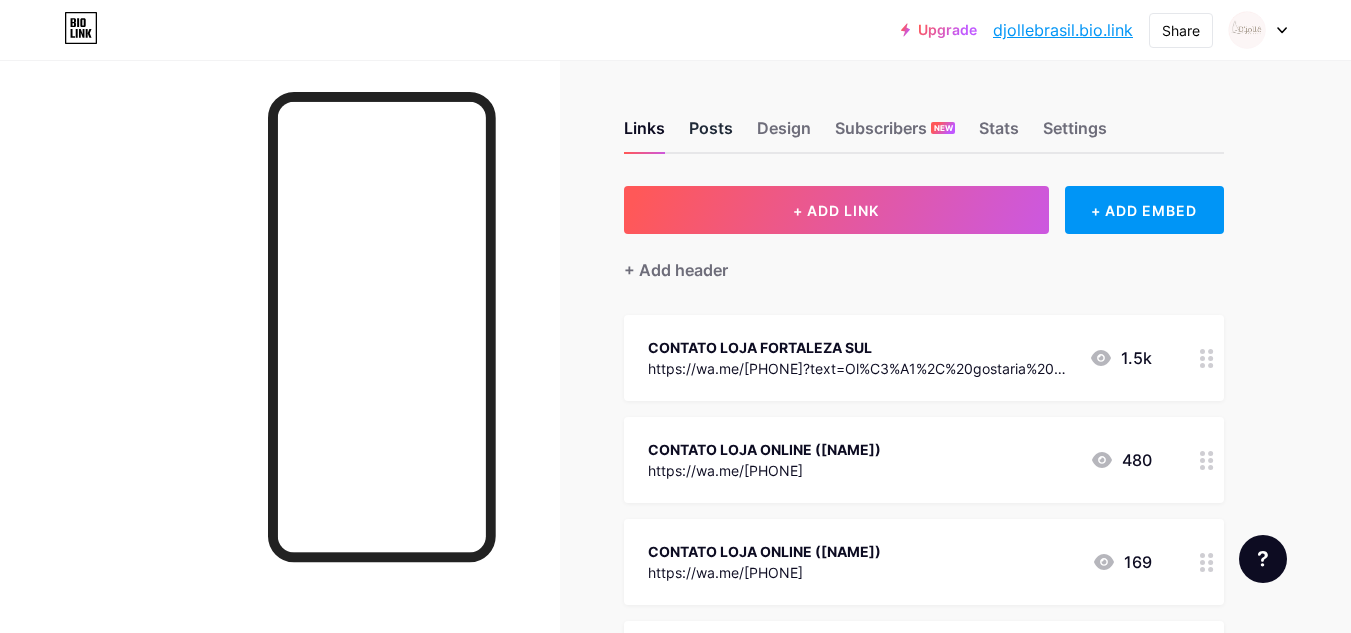 click on "Posts" at bounding box center (711, 134) 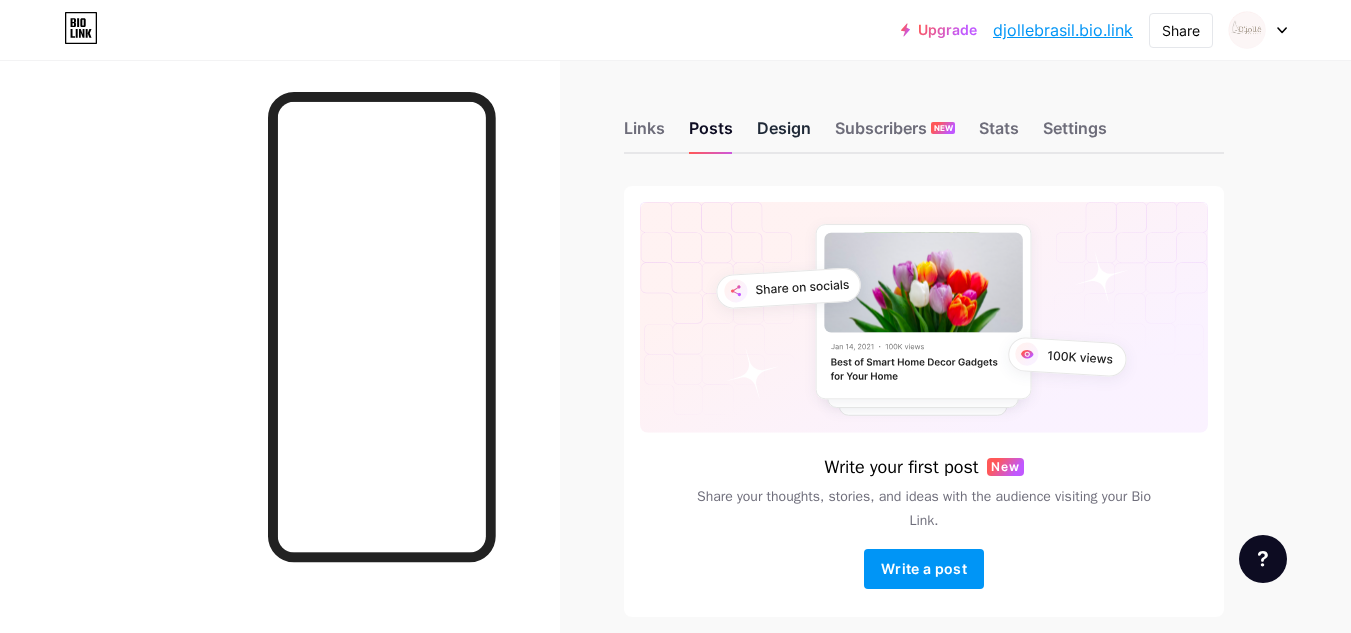 click on "Design" at bounding box center [784, 134] 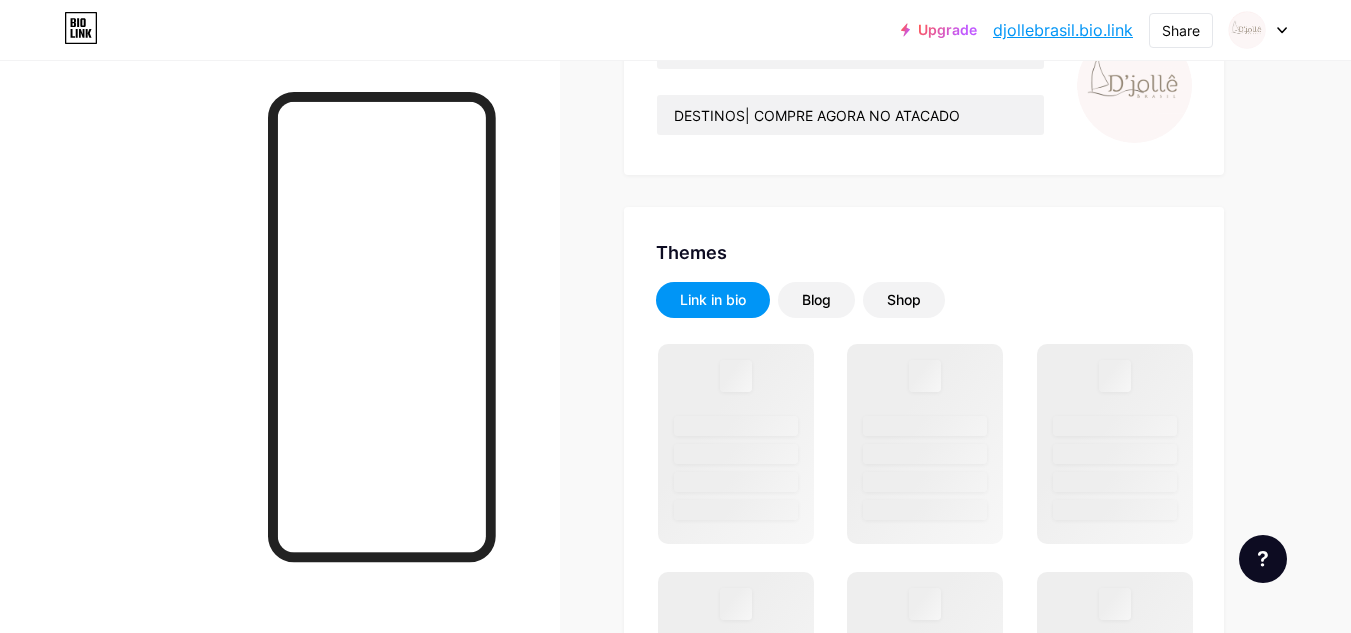 scroll, scrollTop: 250, scrollLeft: 0, axis: vertical 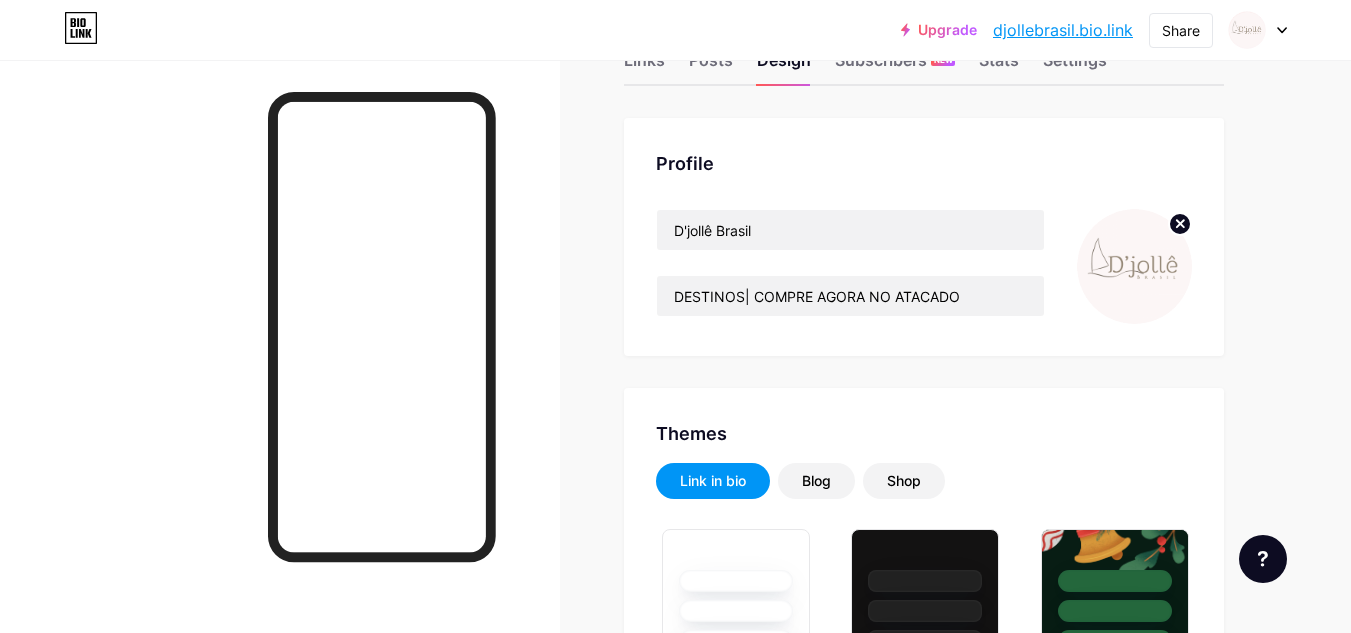 type on "#000000" 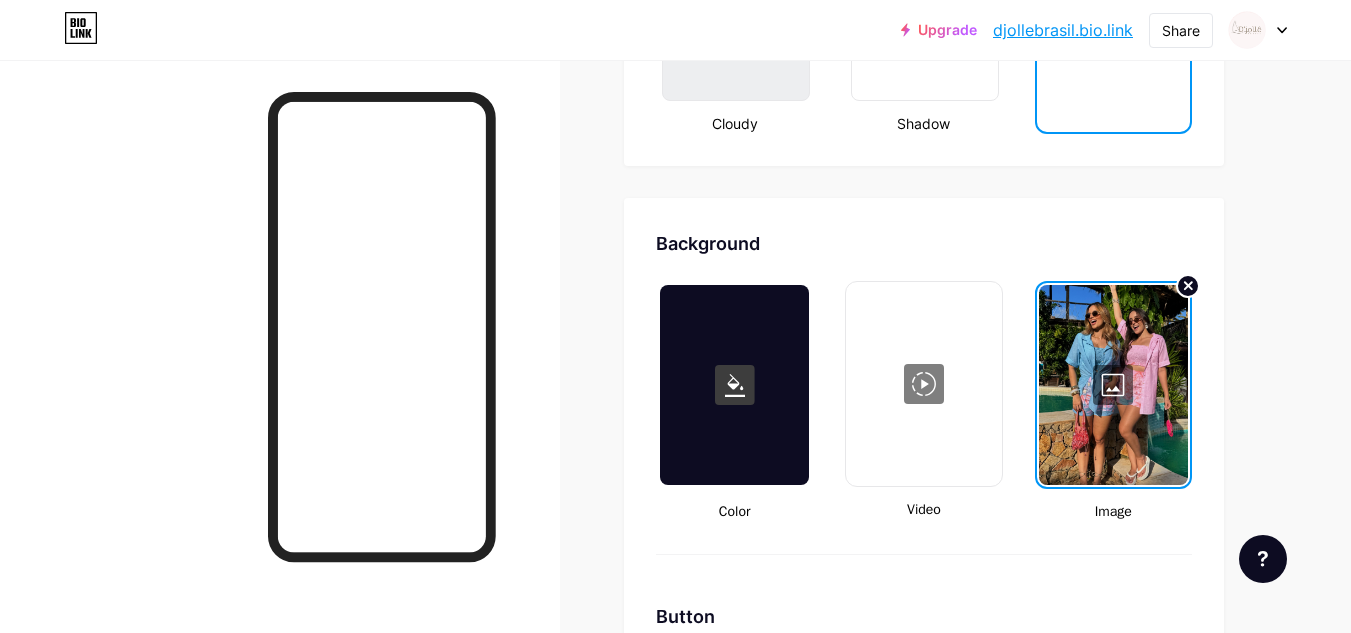 scroll, scrollTop: 2541, scrollLeft: 0, axis: vertical 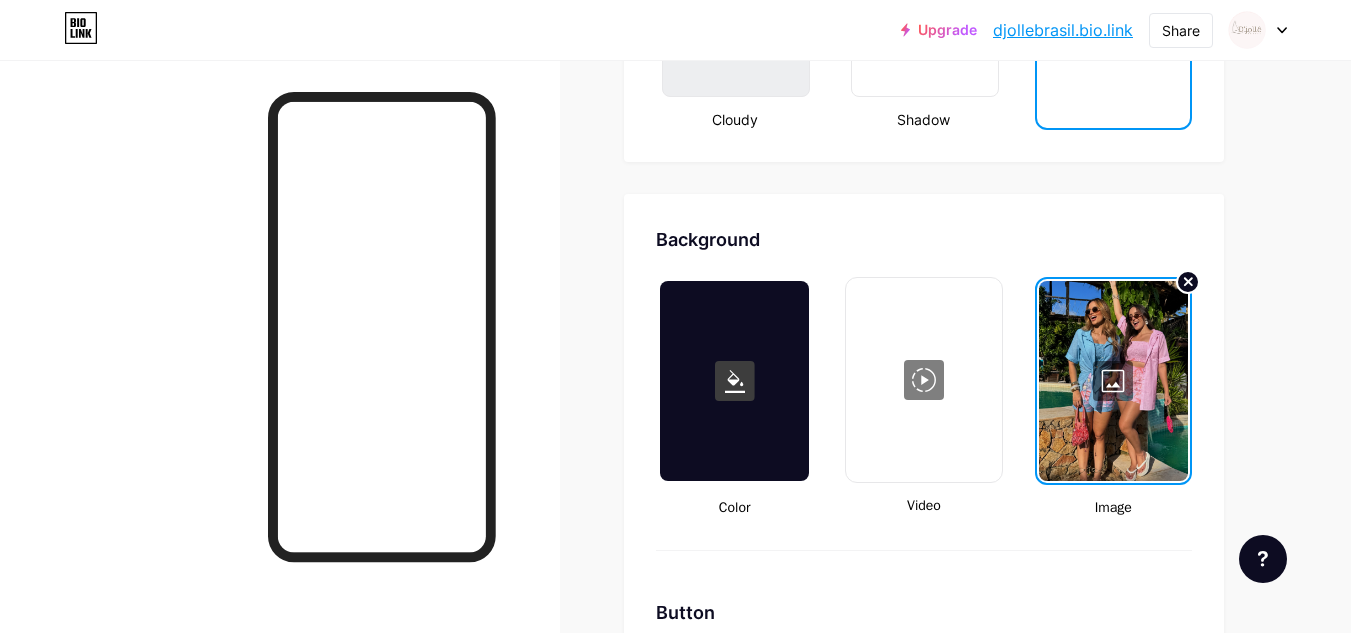 click at bounding box center (1113, 381) 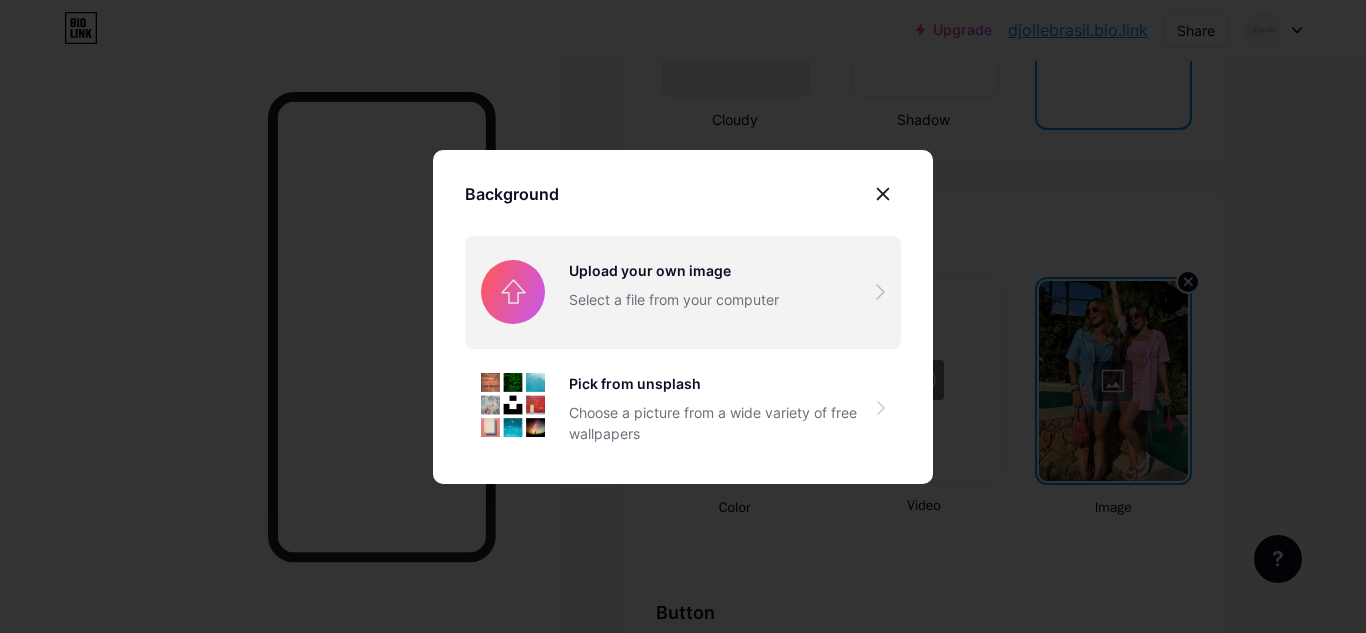 click at bounding box center [683, 292] 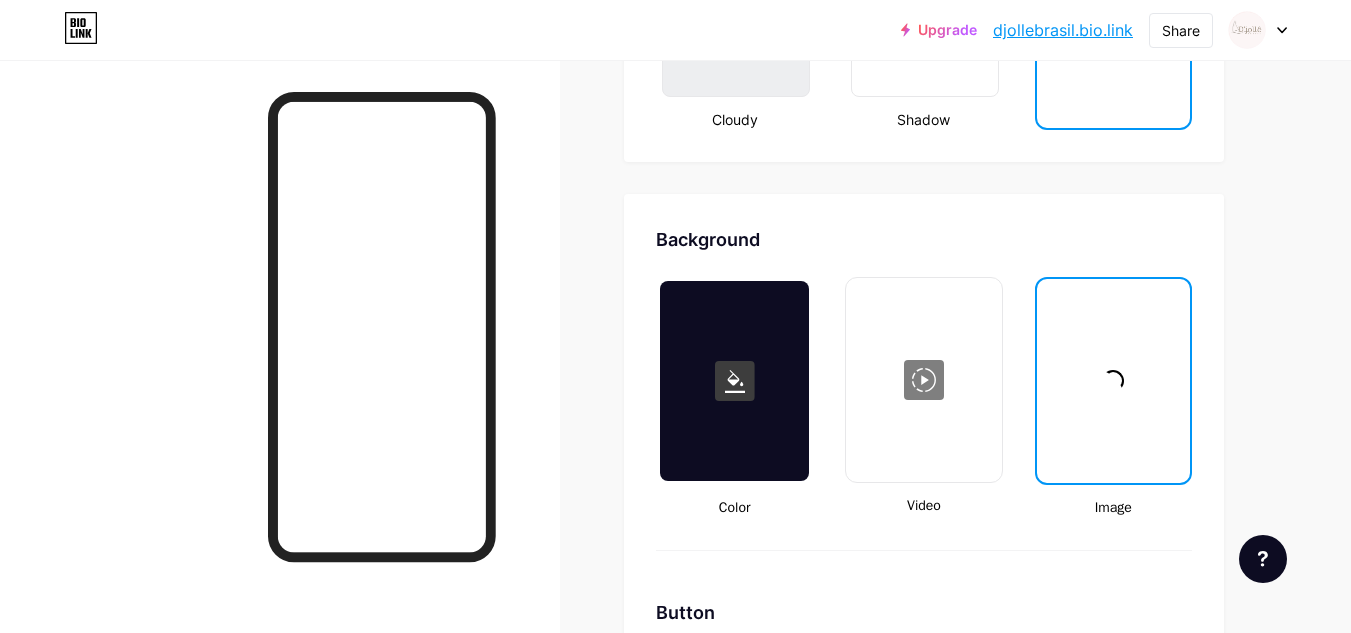 type on "#000000" 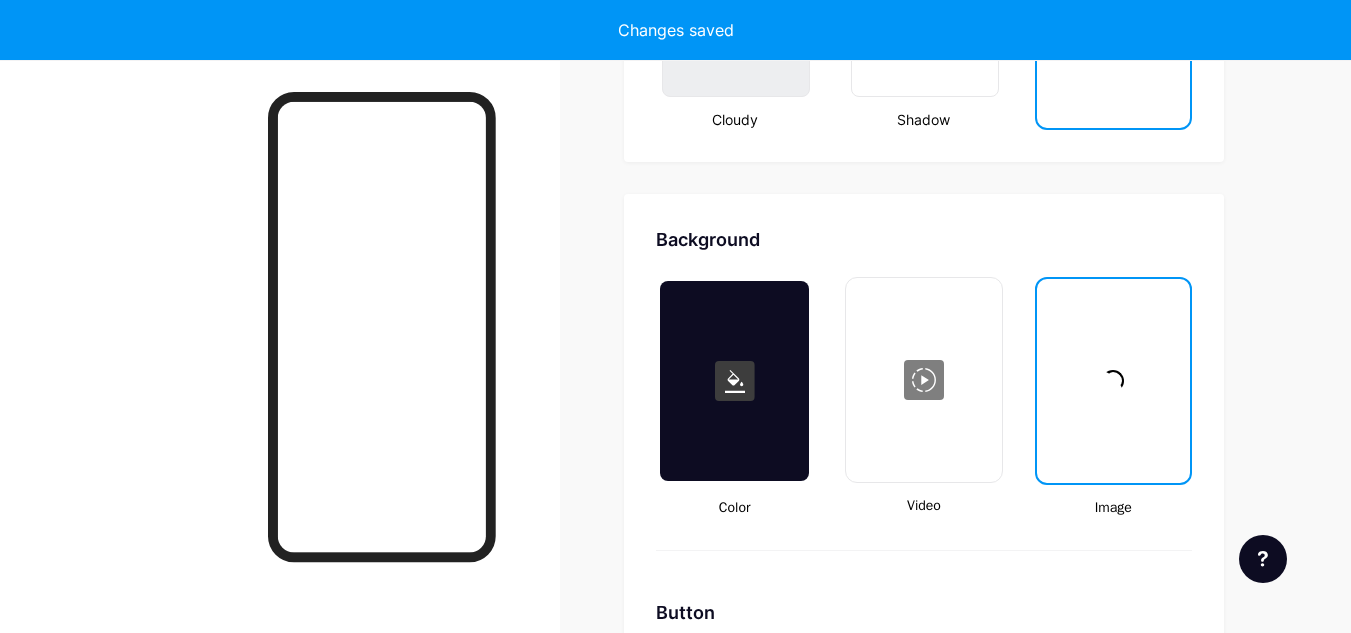 type on "#000000" 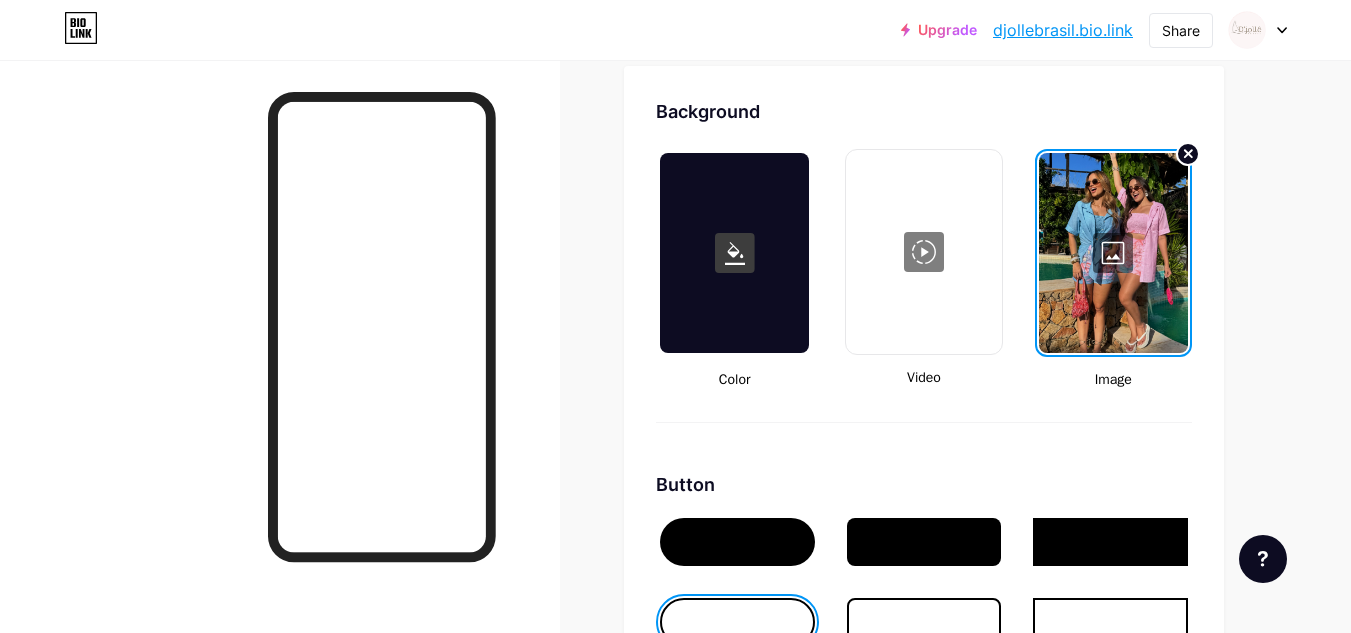 scroll, scrollTop: 2670, scrollLeft: 0, axis: vertical 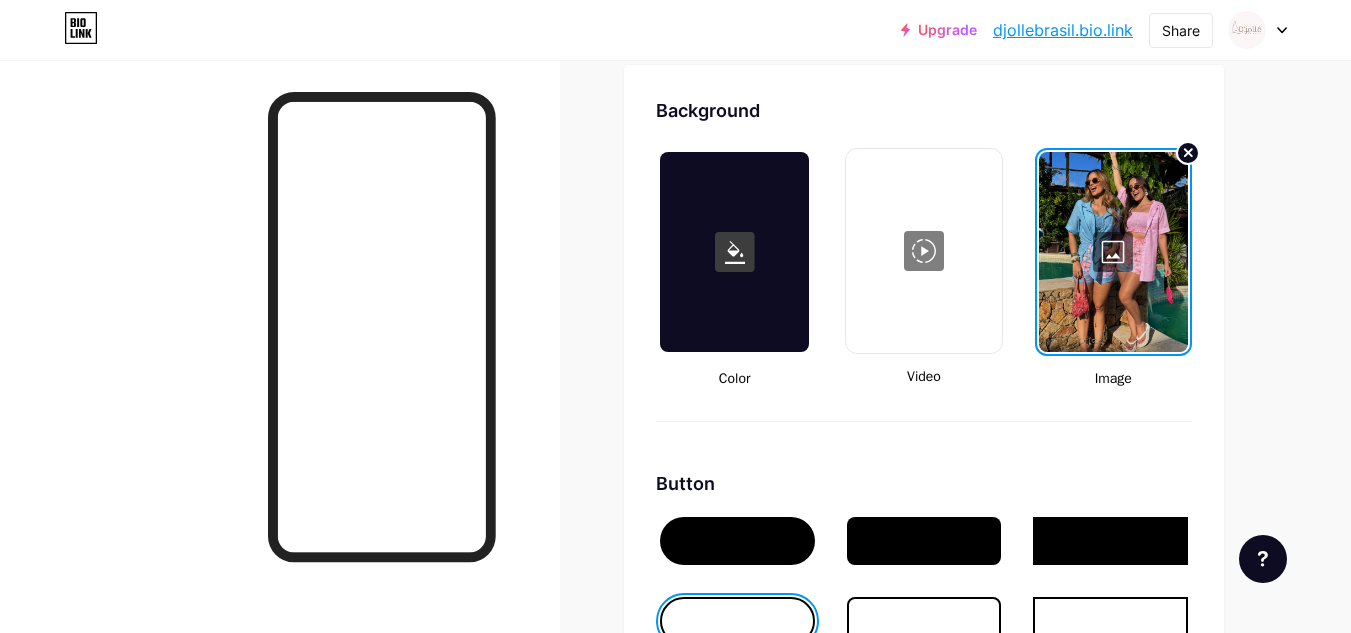 click at bounding box center (1113, 252) 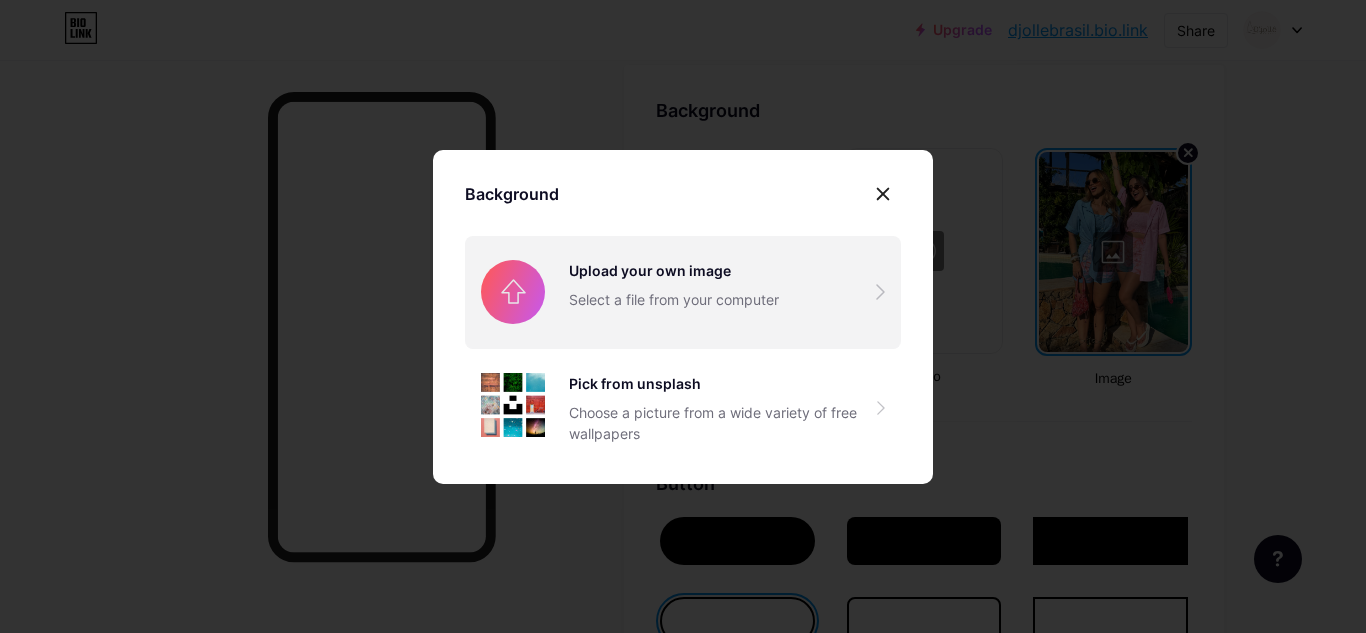 click at bounding box center [683, 292] 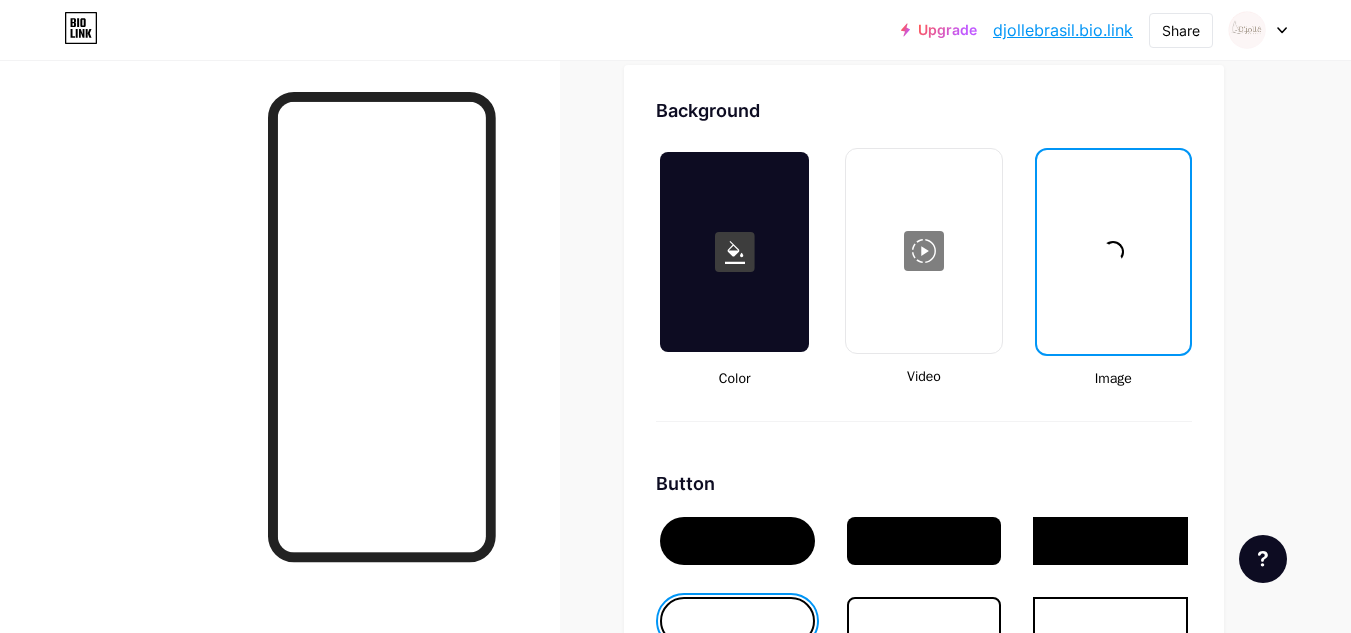type on "#000000" 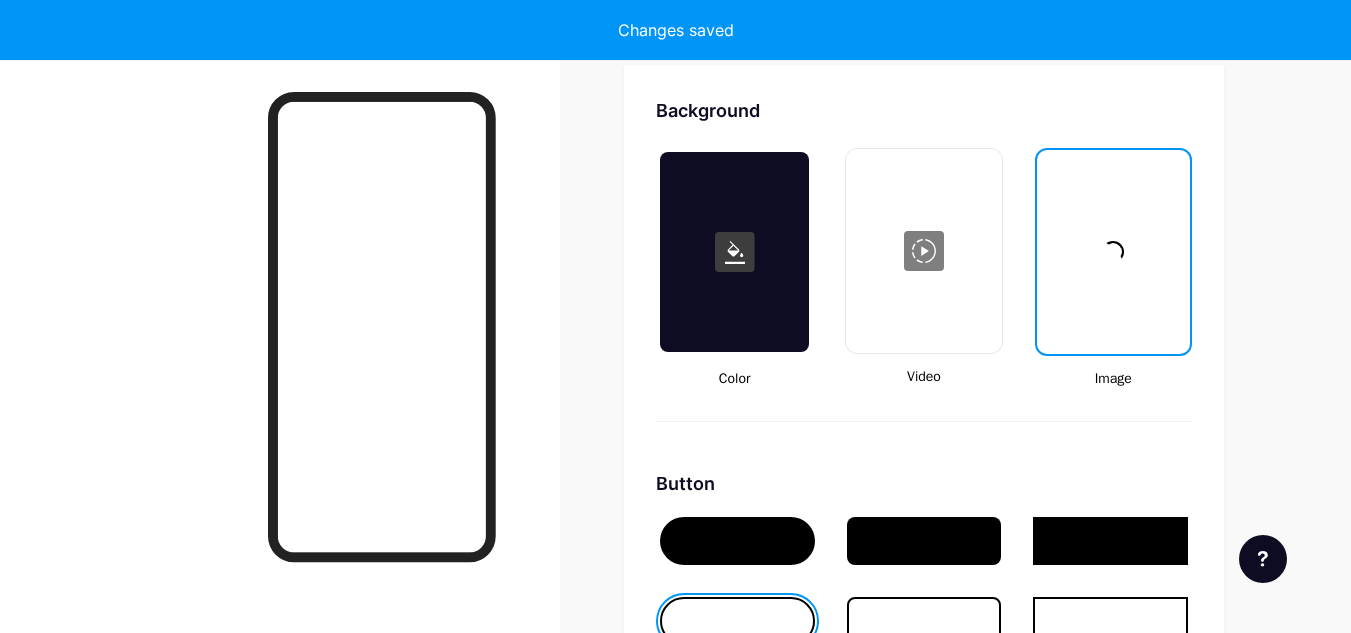 type on "#000000" 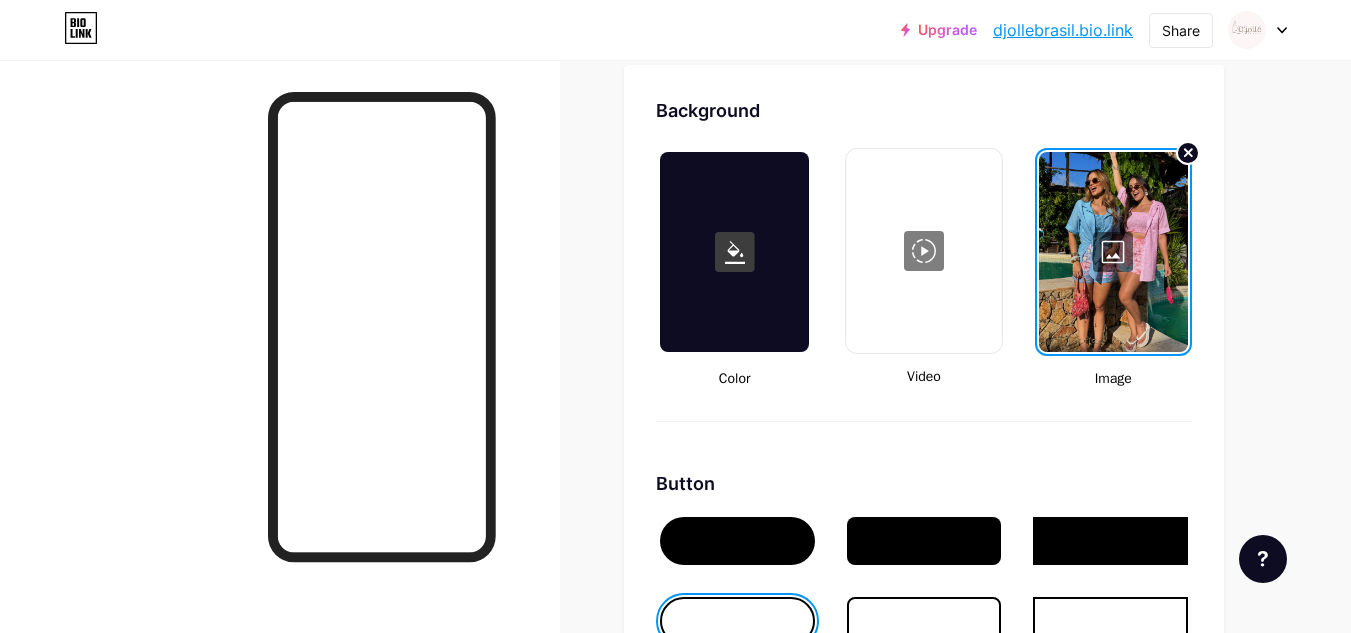 click at bounding box center [1113, 252] 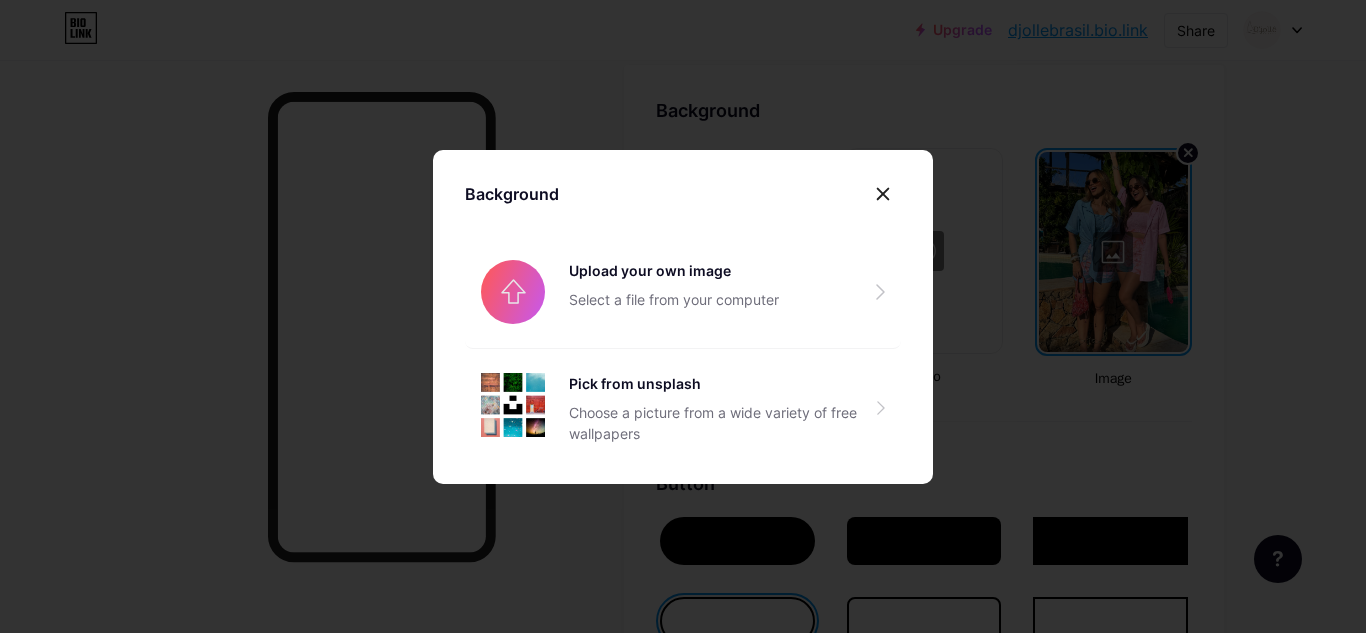 click at bounding box center [683, 316] 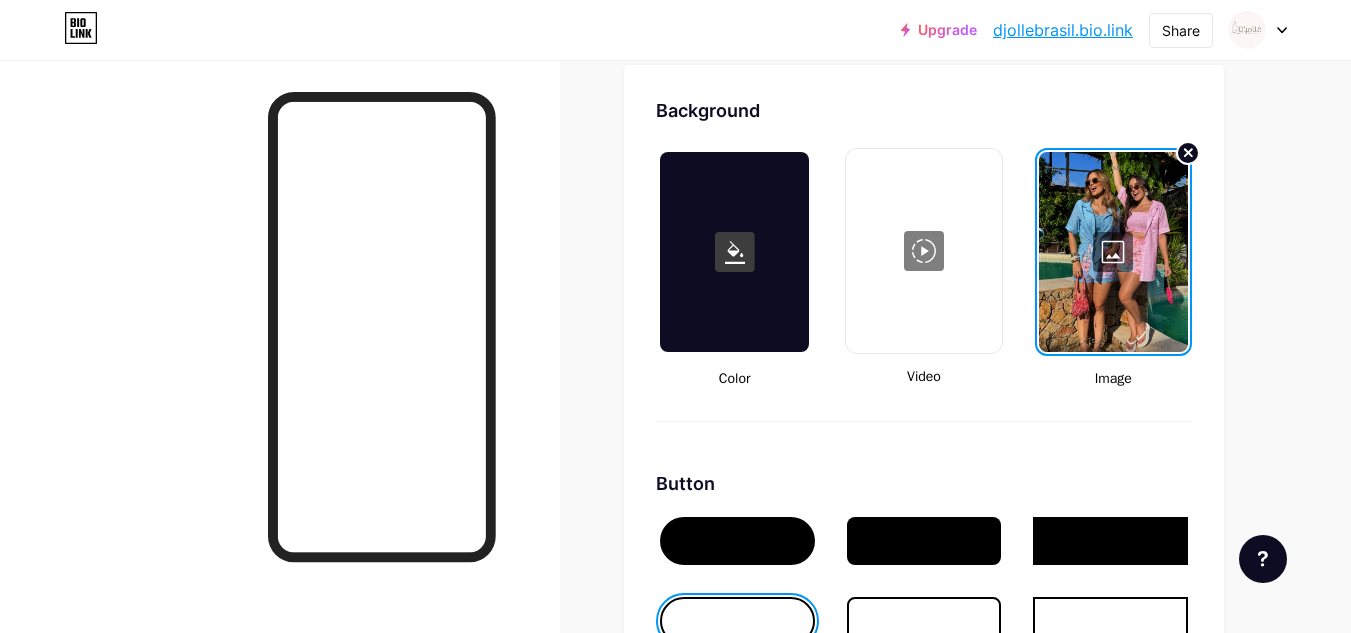 click at bounding box center (1113, 252) 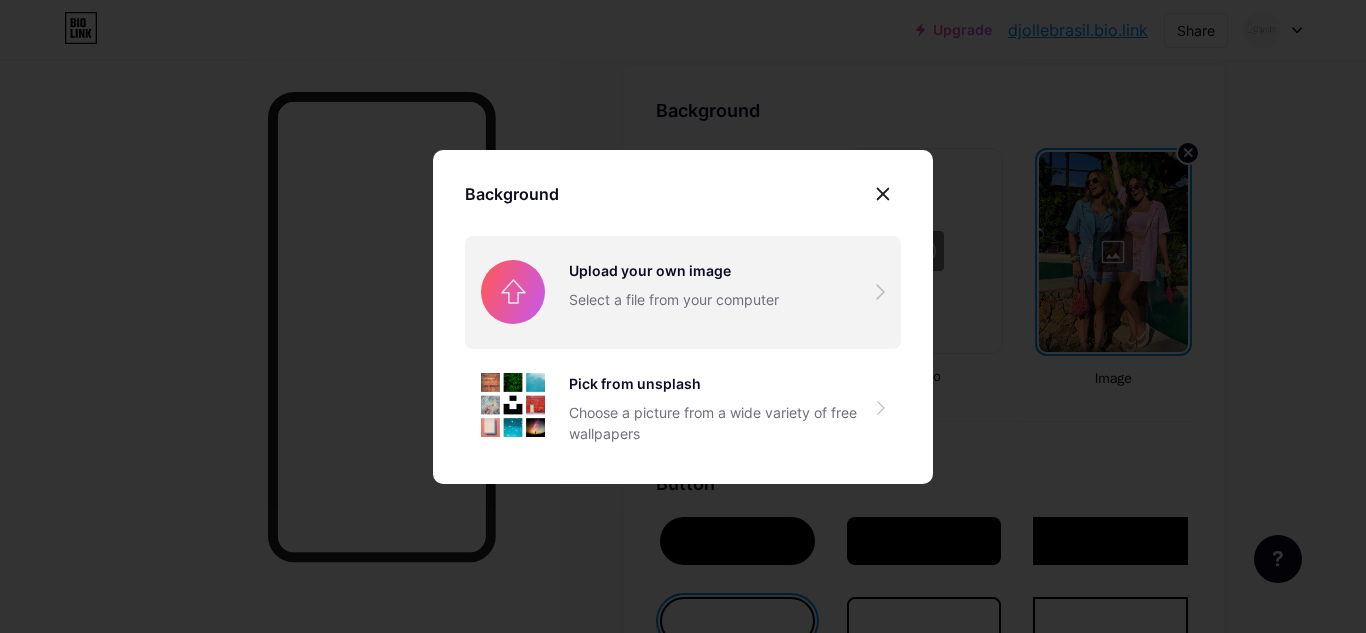 click at bounding box center [683, 292] 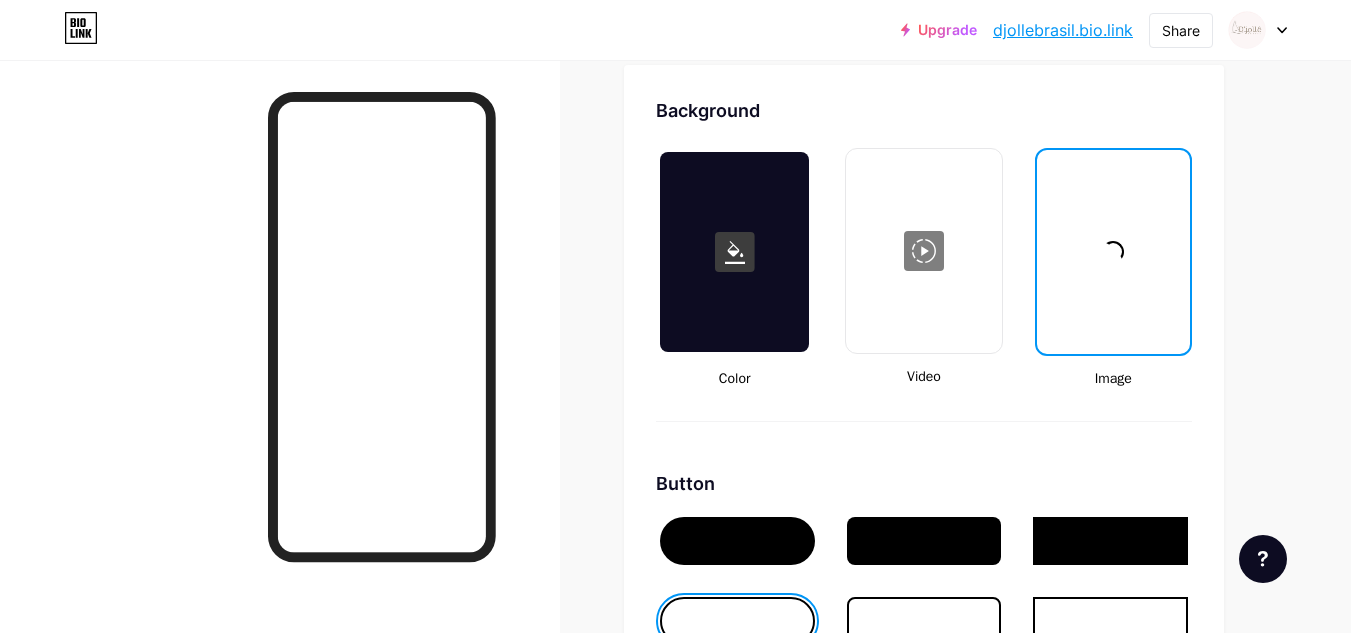 type on "#000000" 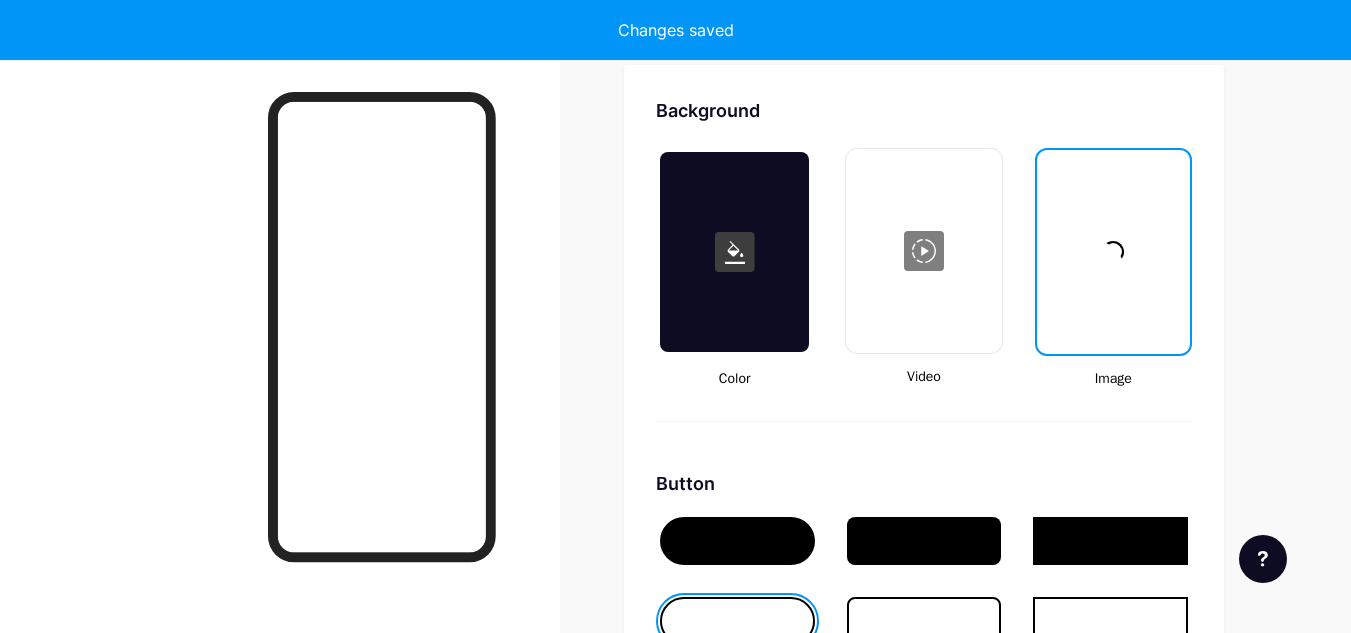 type on "#000000" 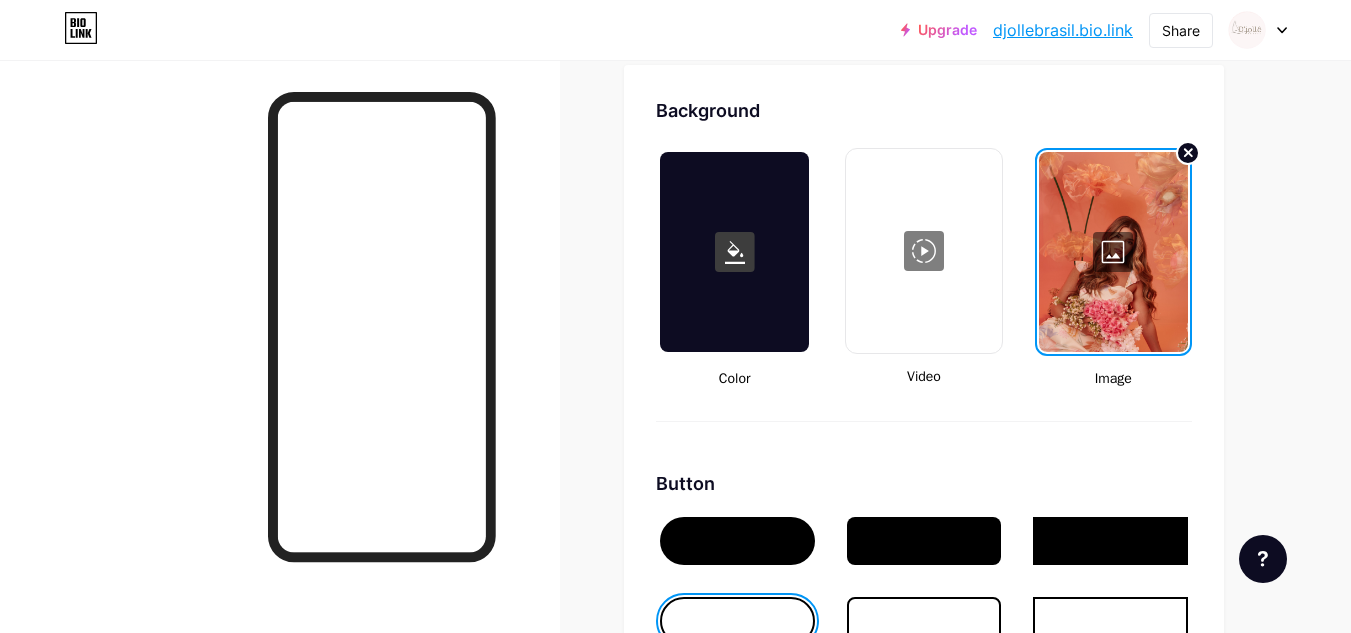 type on "#000000" 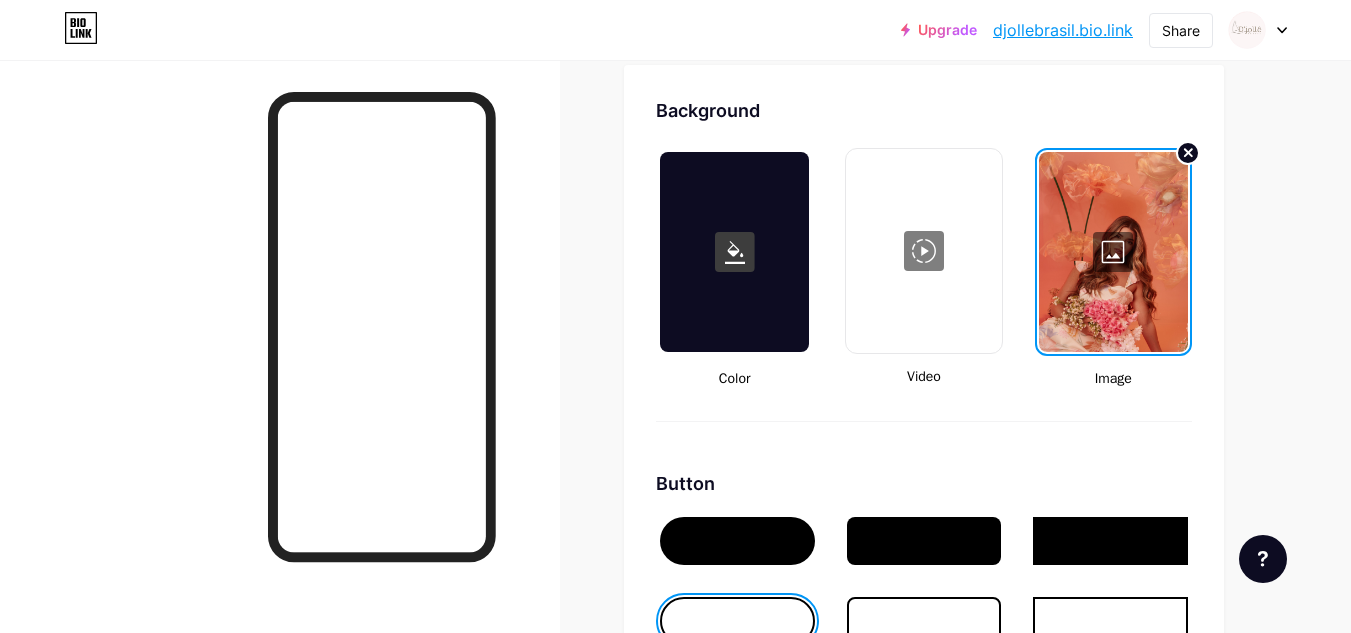type on "#ffffff" 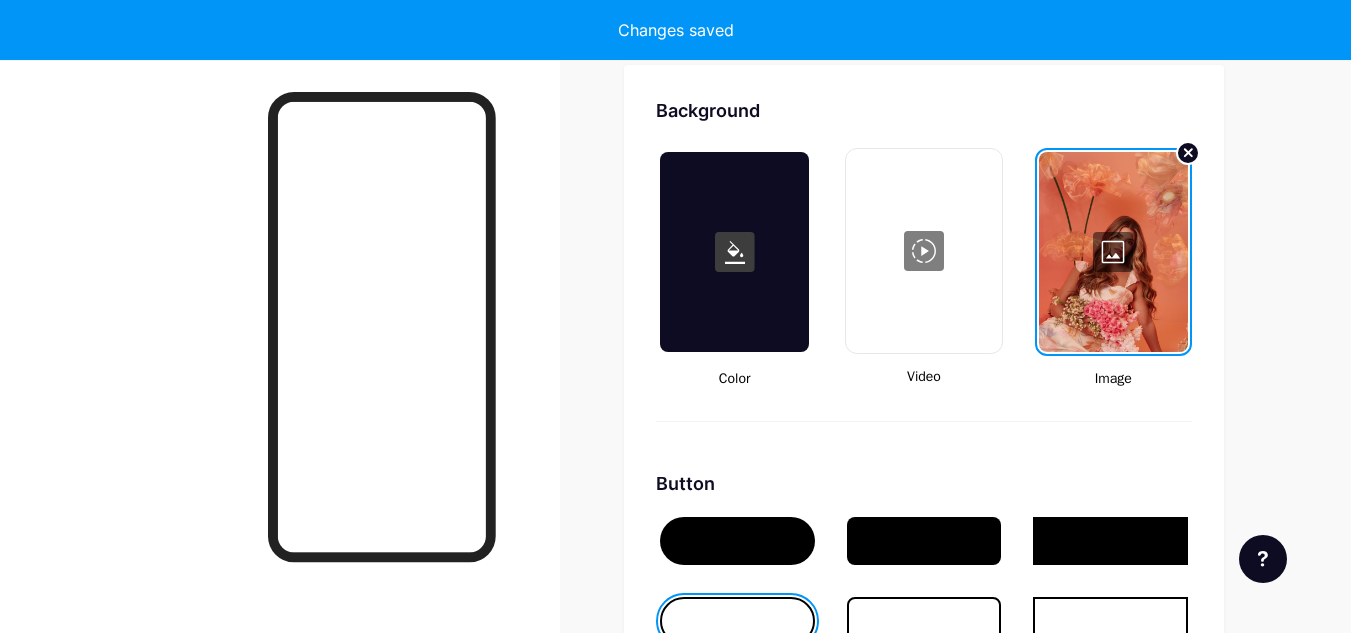 type on "#000000" 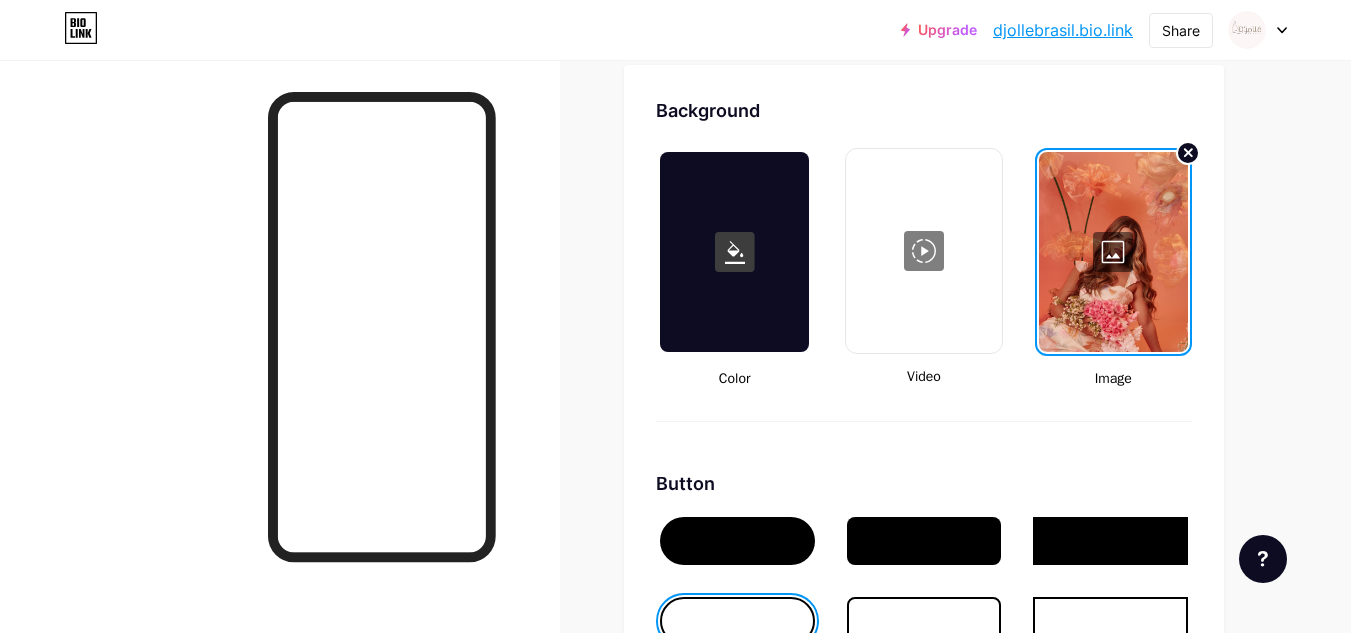 click at bounding box center (280, 376) 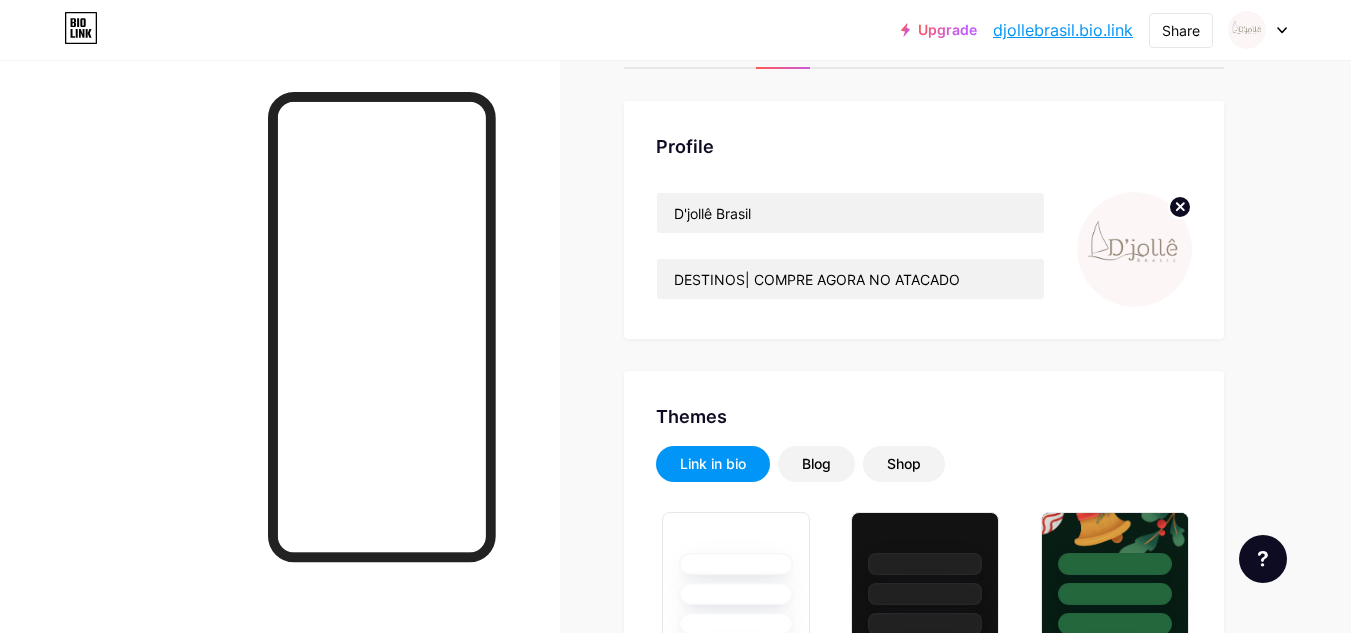 scroll, scrollTop: 93, scrollLeft: 0, axis: vertical 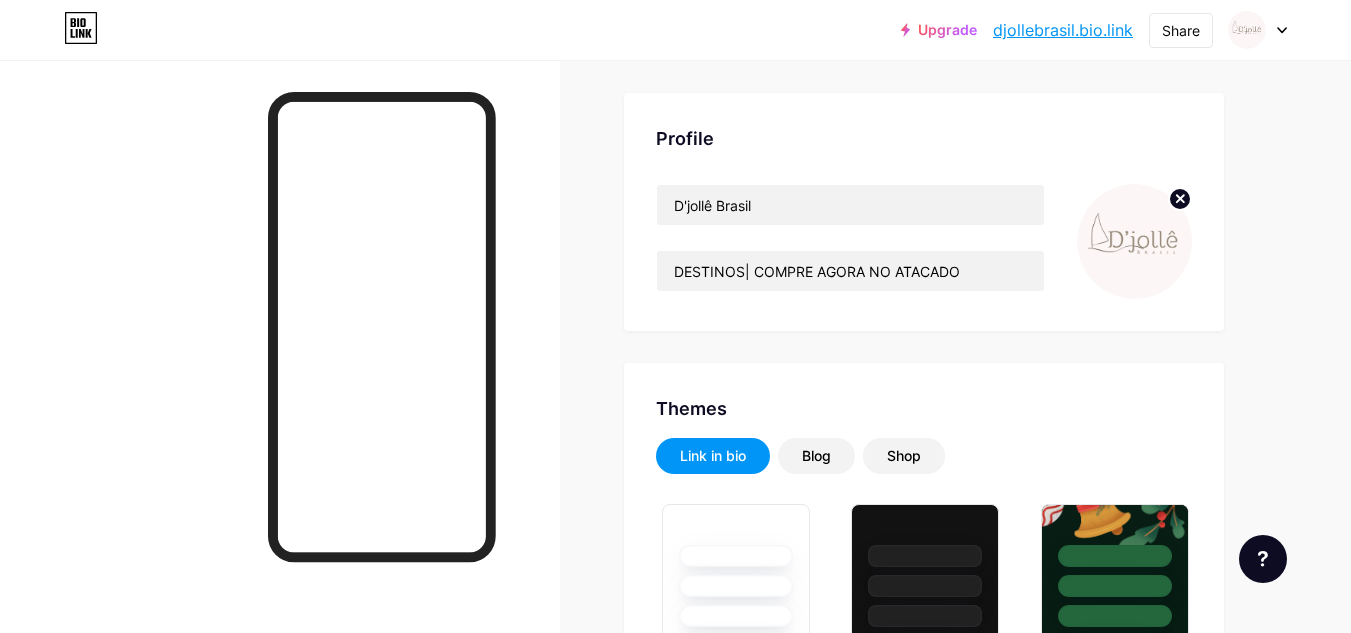click 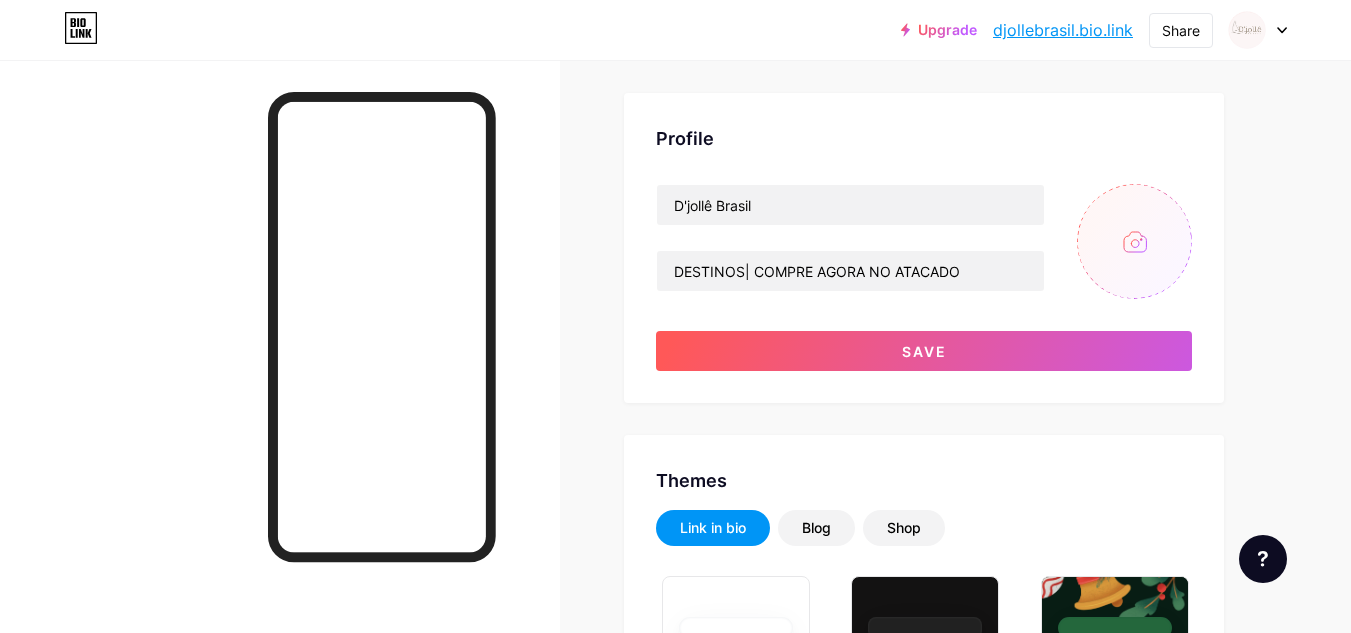 click at bounding box center (1134, 241) 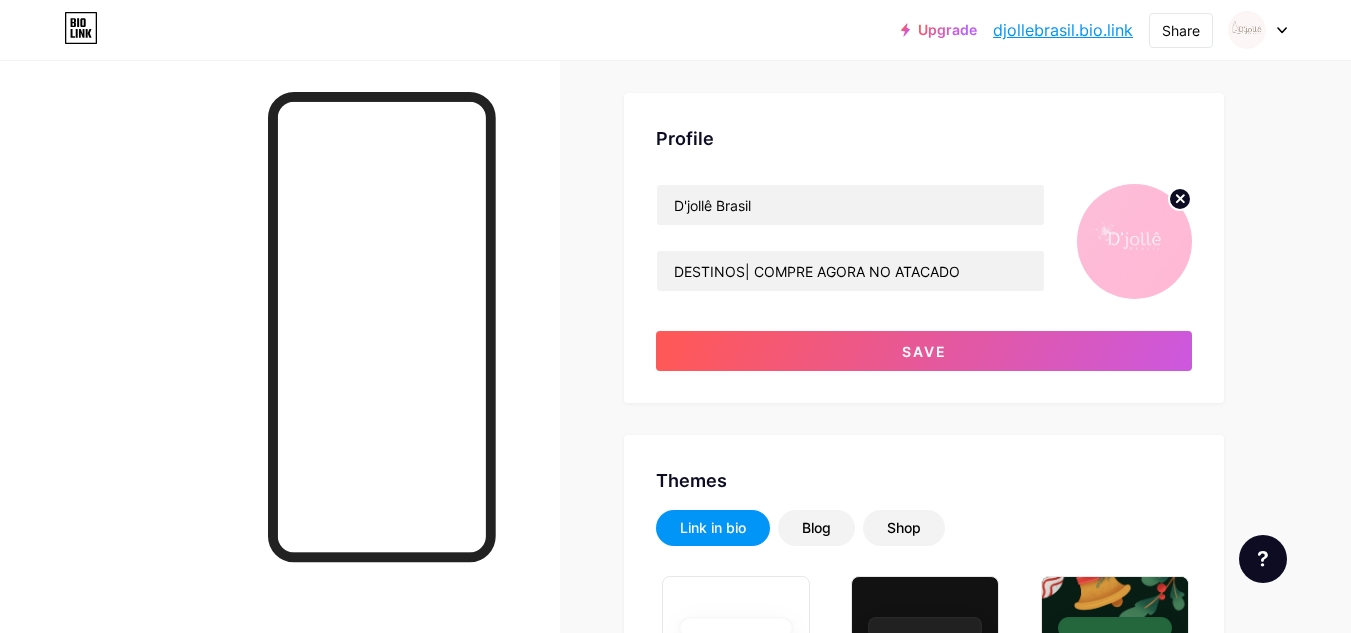 click at bounding box center [1134, 241] 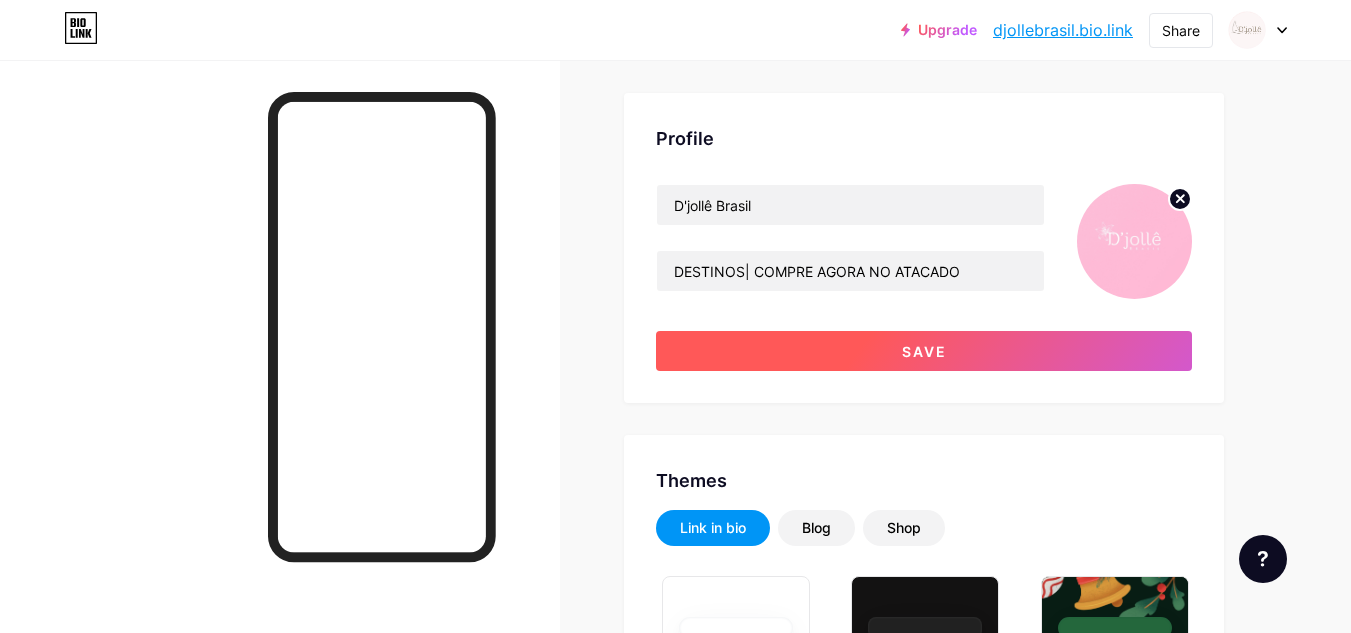 click on "Save" at bounding box center (924, 351) 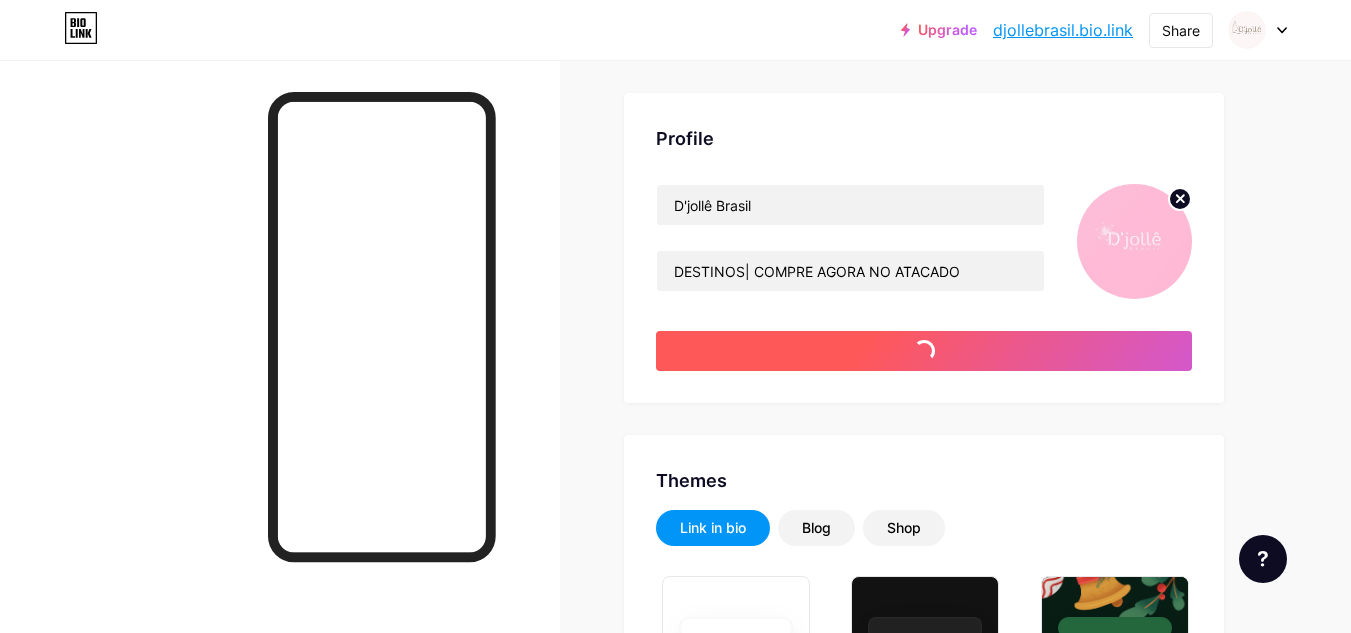 type on "#000000" 